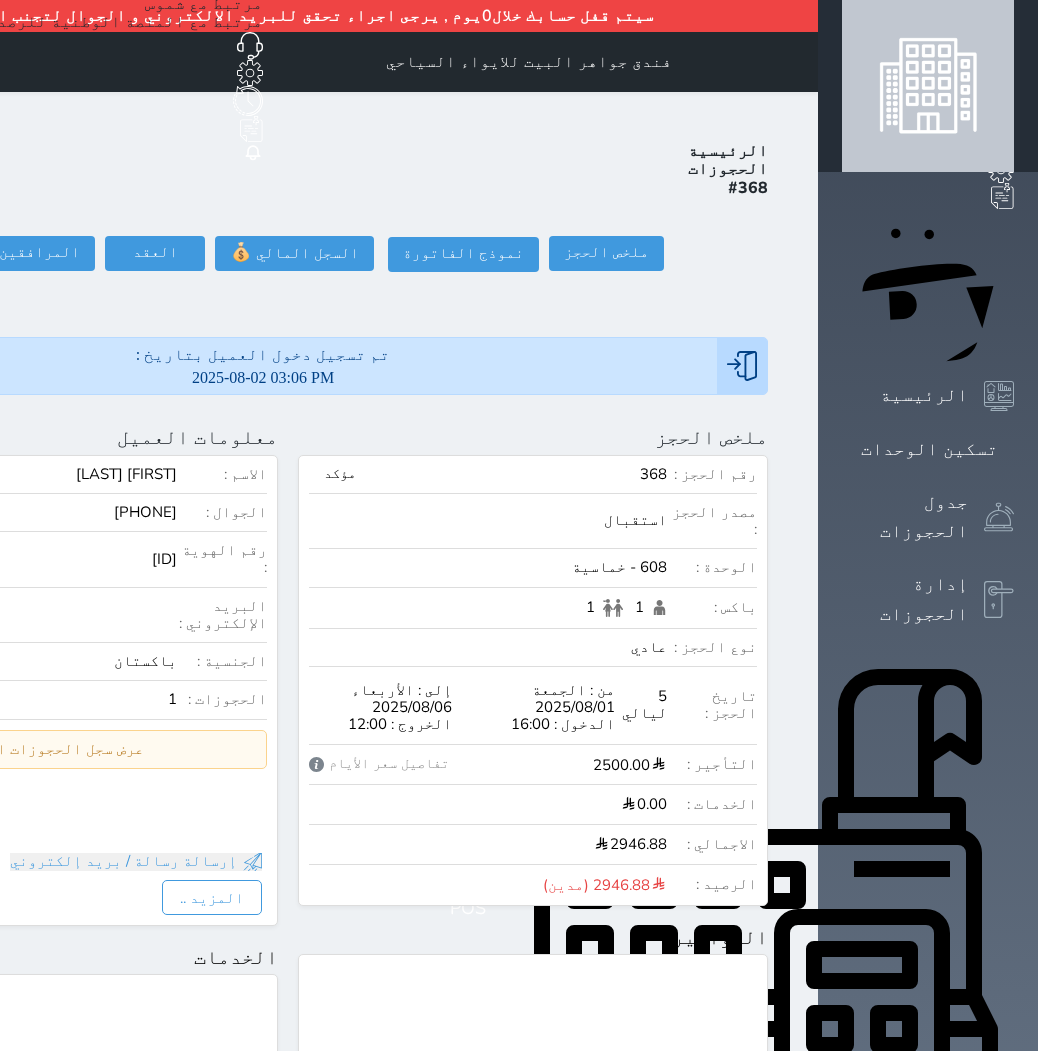 drag, startPoint x: 0, startPoint y: 0, endPoint x: 993, endPoint y: 217, distance: 1016.43396 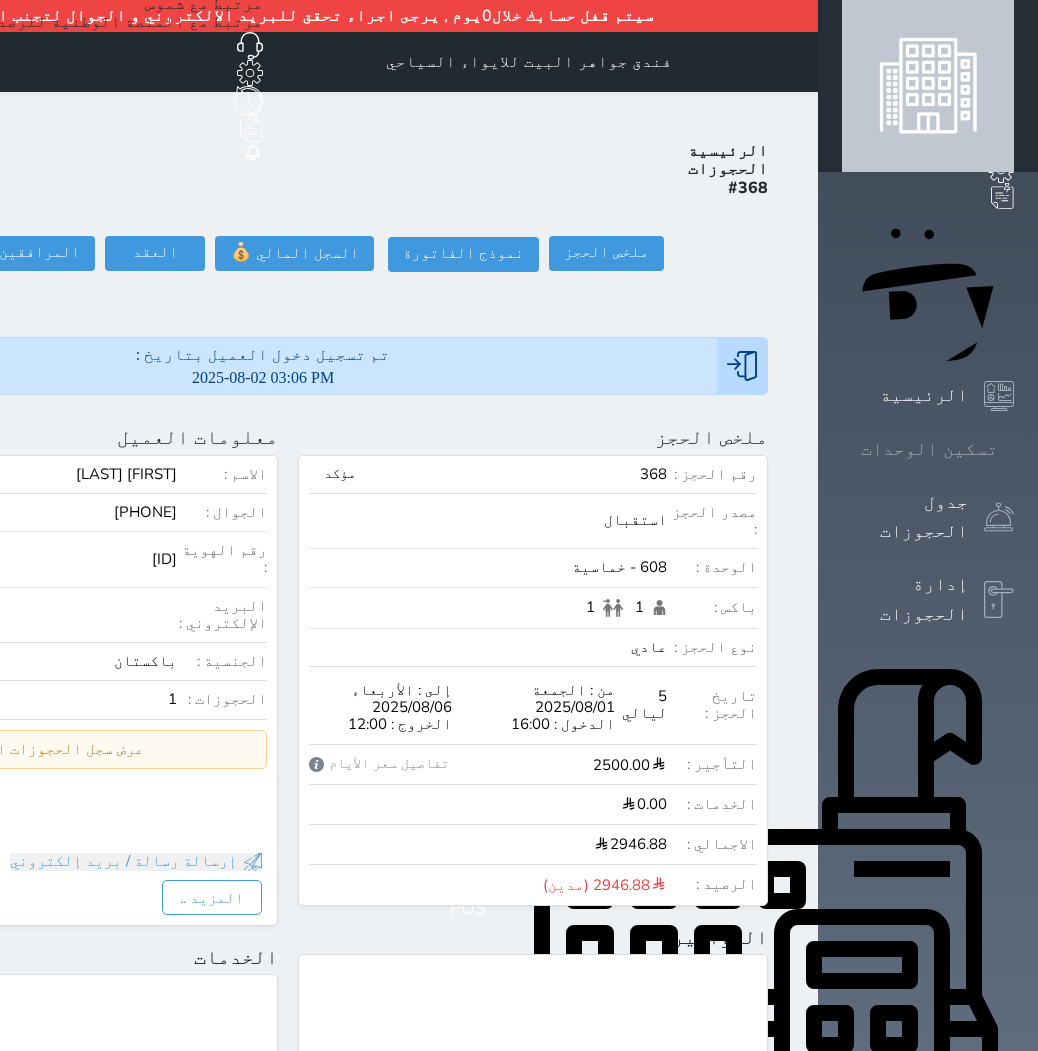 click 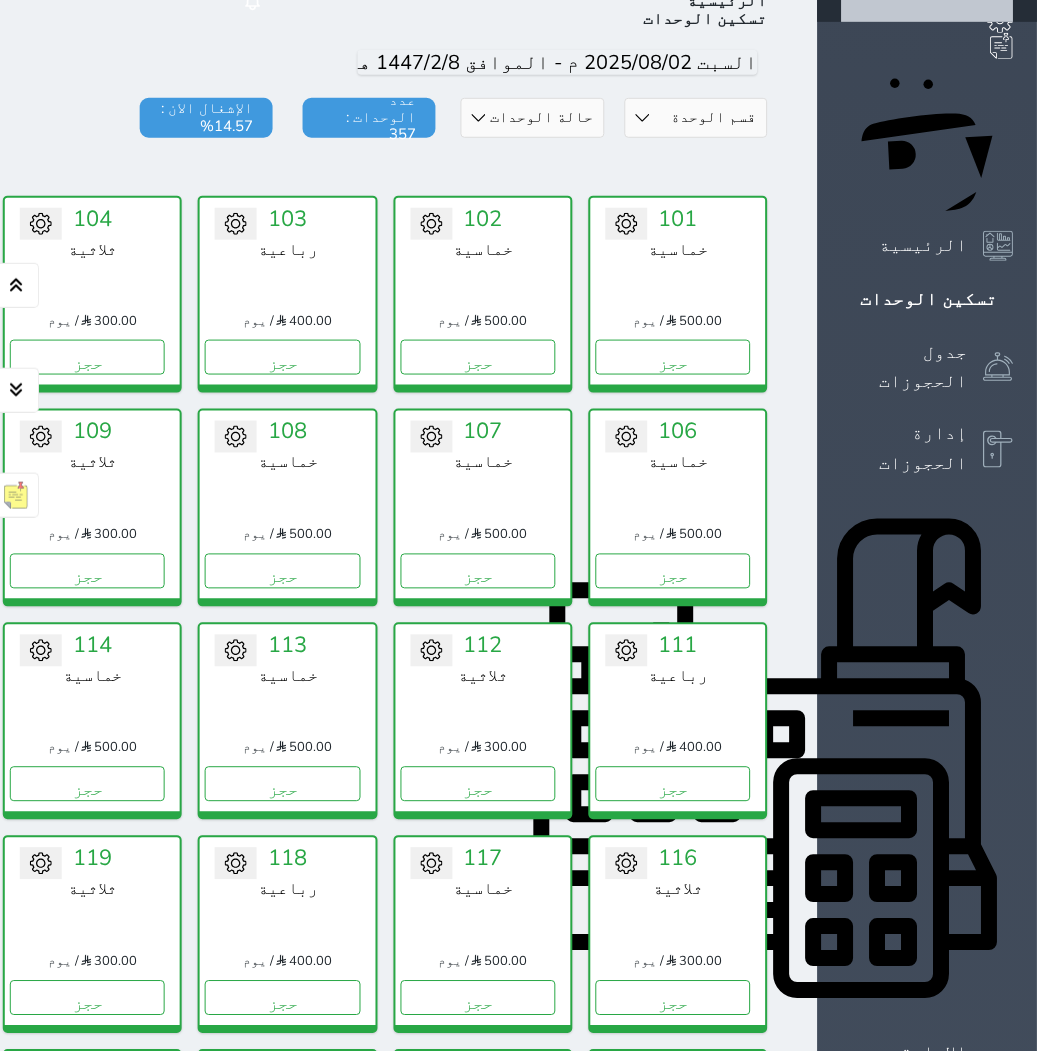 scroll, scrollTop: 110, scrollLeft: 0, axis: vertical 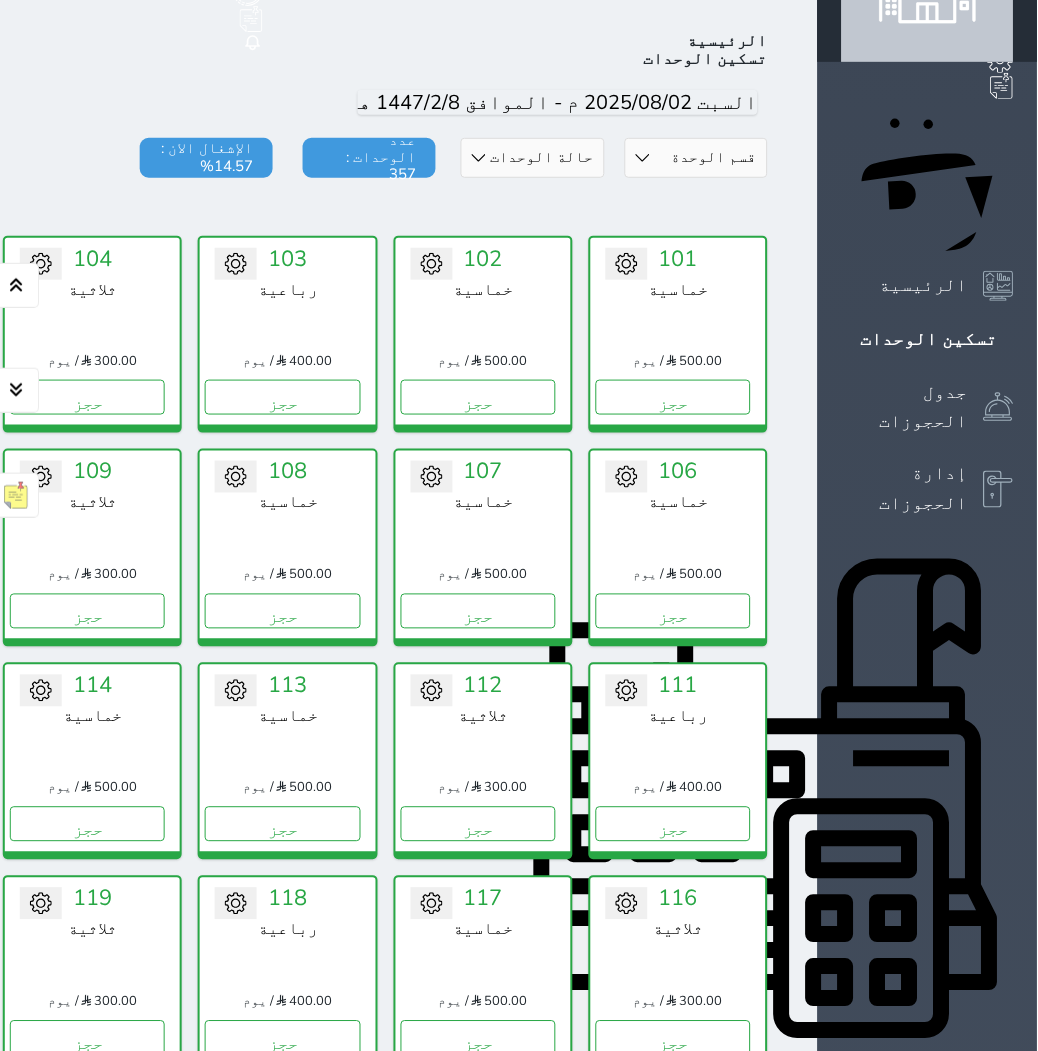click on "حالة الوحدات متاح تحت التنظيف تحت الصيانة سجل دخول  لم يتم تسجيل الدخول" at bounding box center (532, 158) 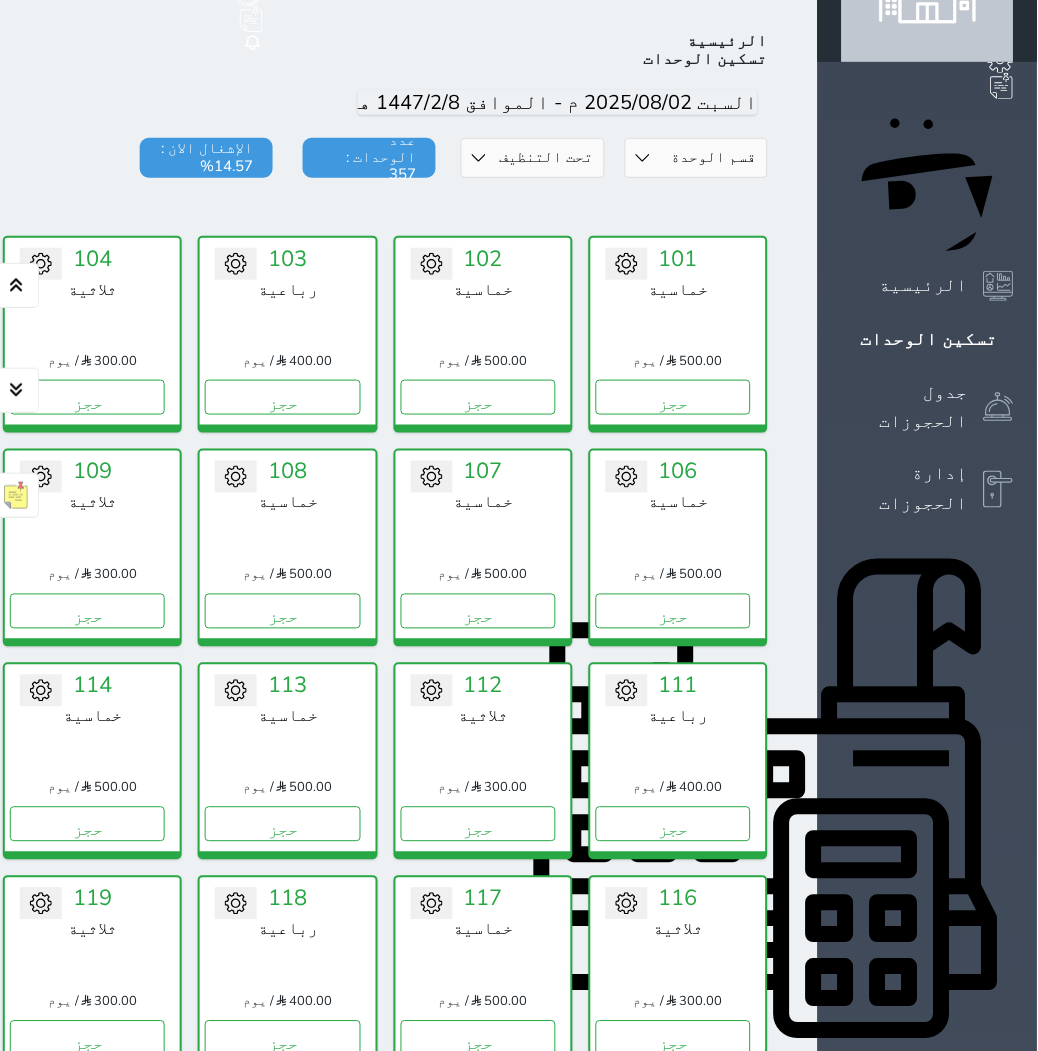 click on "حالة الوحدات متاح تحت التنظيف تحت الصيانة سجل دخول  لم يتم تسجيل الدخول" at bounding box center (532, 158) 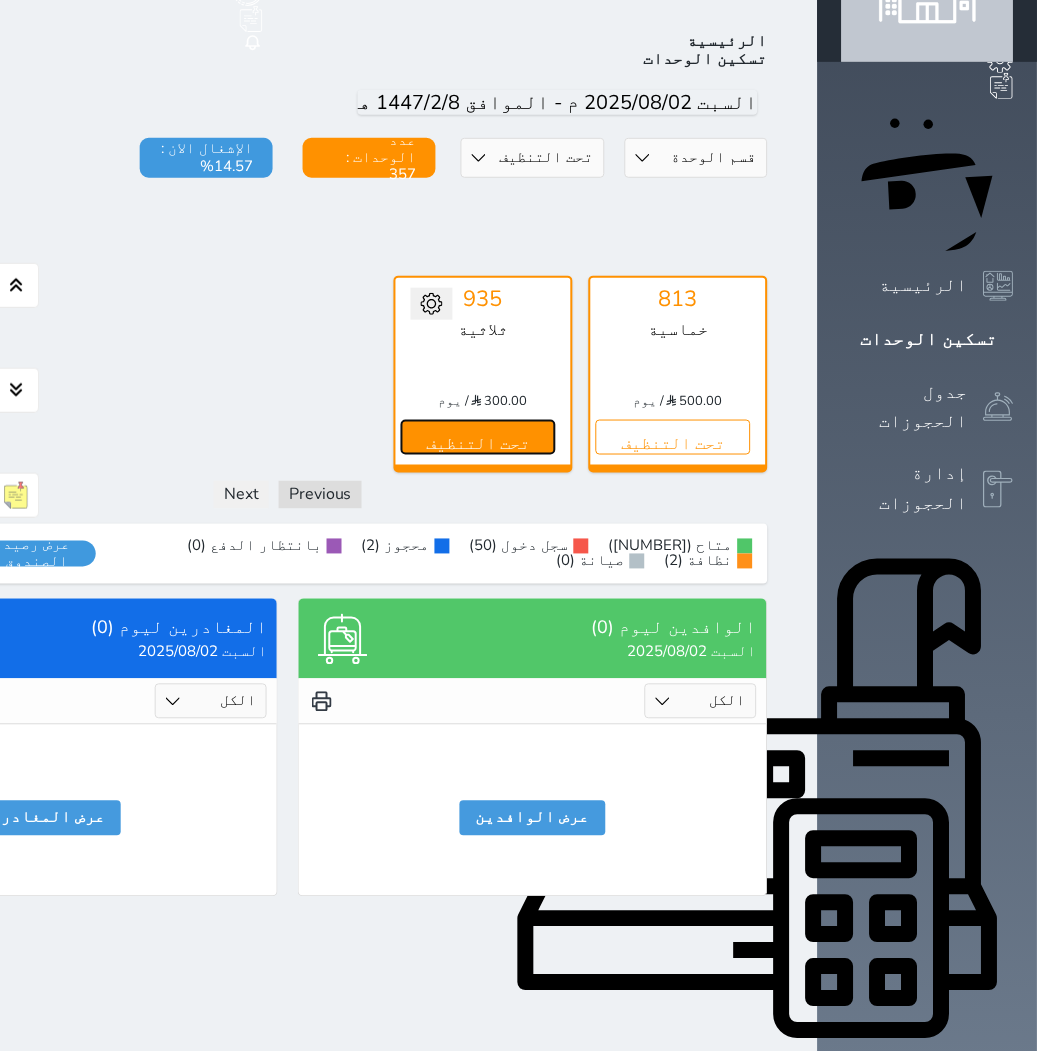 click on "تحت التنظيف" at bounding box center (478, 437) 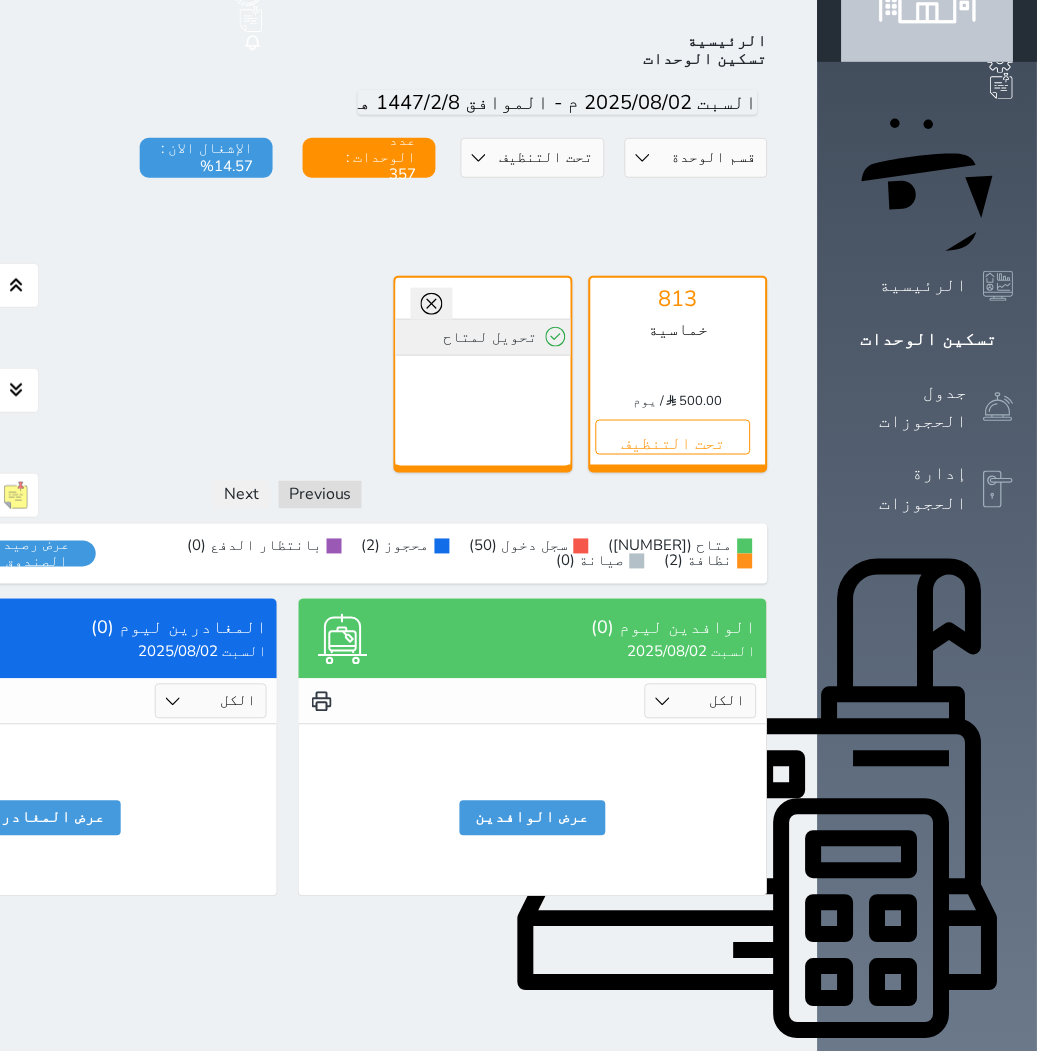 click on "تحويل لمتاح" at bounding box center (483, 337) 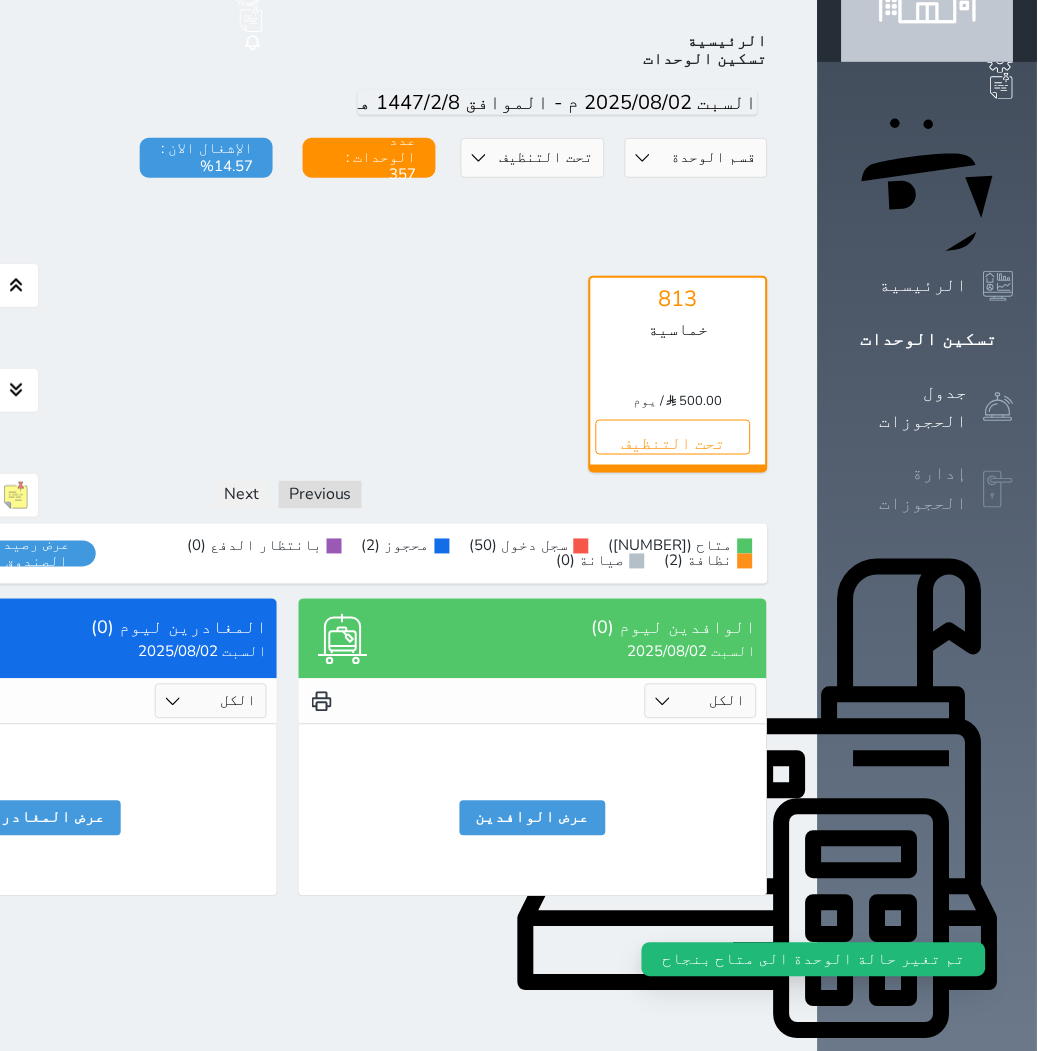 click 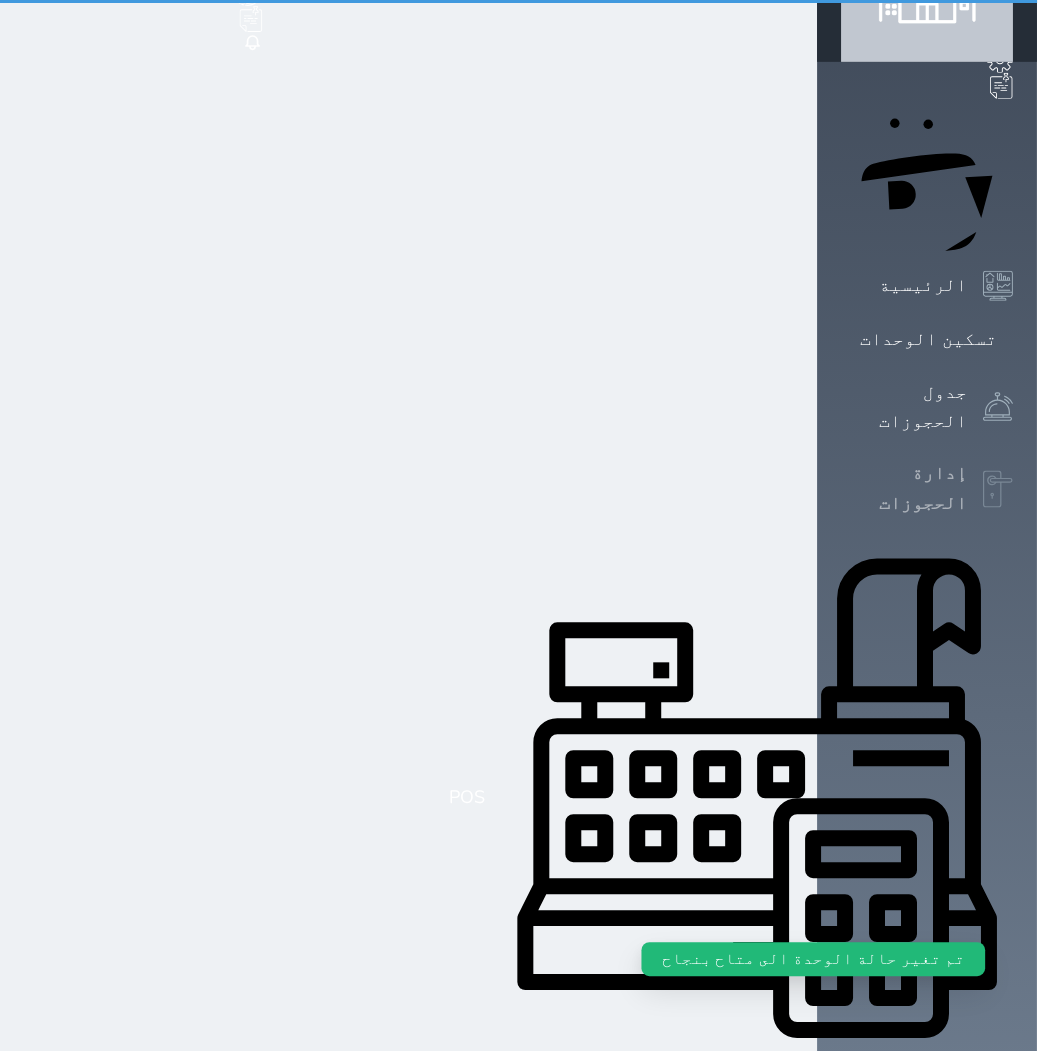 scroll, scrollTop: 0, scrollLeft: 0, axis: both 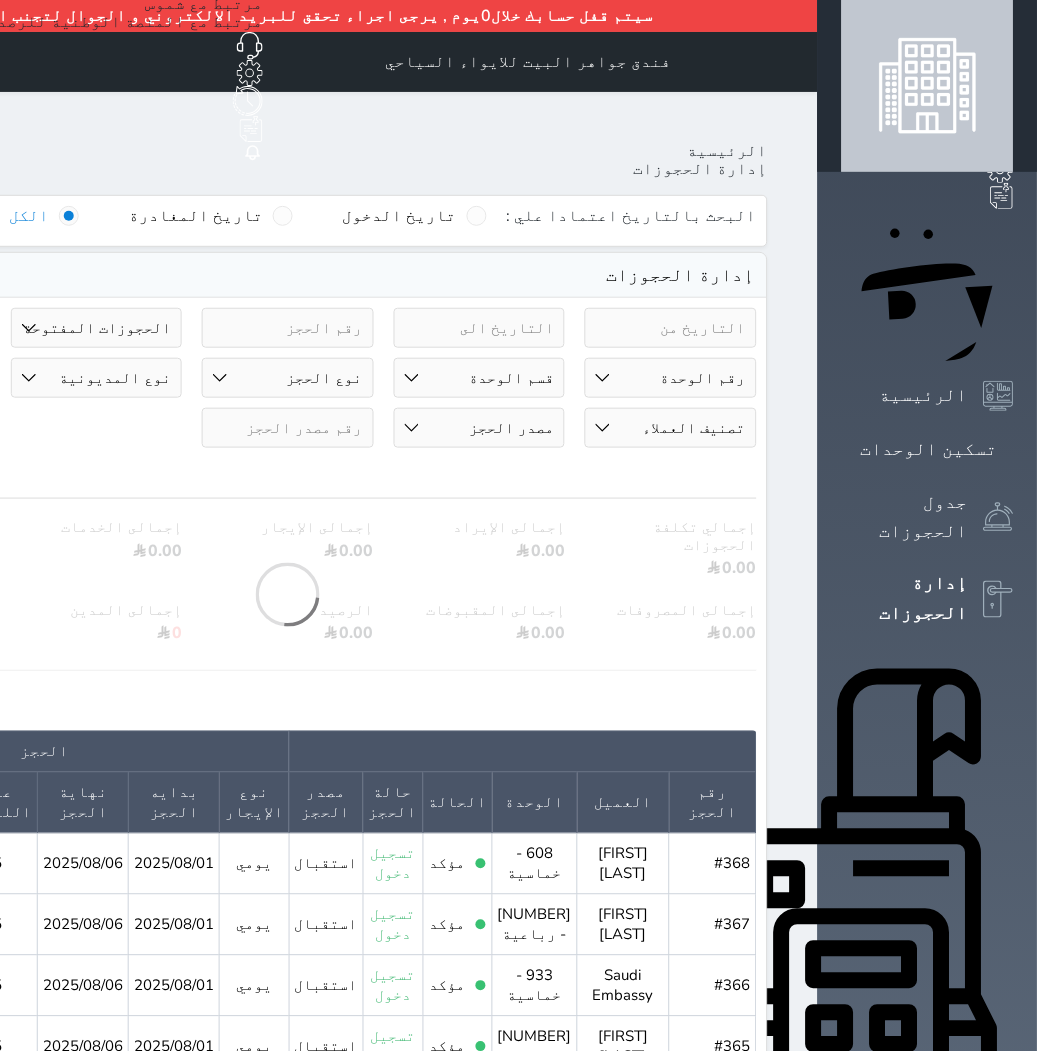 click on "رقم الوحدة
[NUMBER] - خماسية
[NUMBER] - خماسية
[NUMBER] - رباعية
[NUMBER] - ثلاثية
[NUMBER] - رباعية
[NUMBER] - خماسية
[NUMBER] - خماسية
[NUMBER] - خماسية
[NUMBER] - ثلاثية
[NUMBER] - خماسية
[NUMBER] - رباعية
[NUMBER] - ثلاثية
[NUMBER] - خماسية
[NUMBER] - خماسية
[NUMBER] - خماسية
[NUMBER] - ثلاثية
[NUMBER] - خماسية
[NUMBER] - رباعية
[NUMBER] - ثلاثية
[NUMBER] - رباعية" at bounding box center (671, 378) 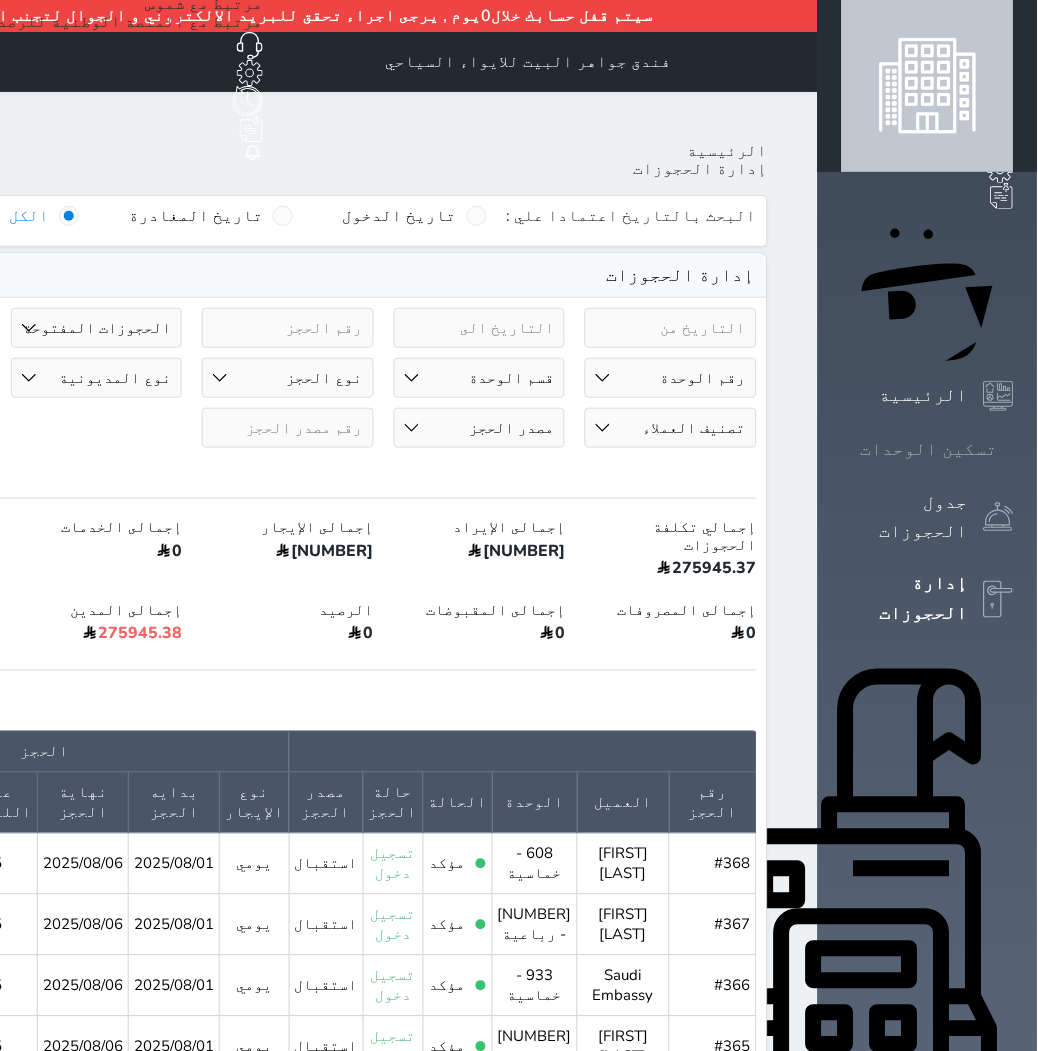 click on "تسكين الوحدات" at bounding box center [929, 449] 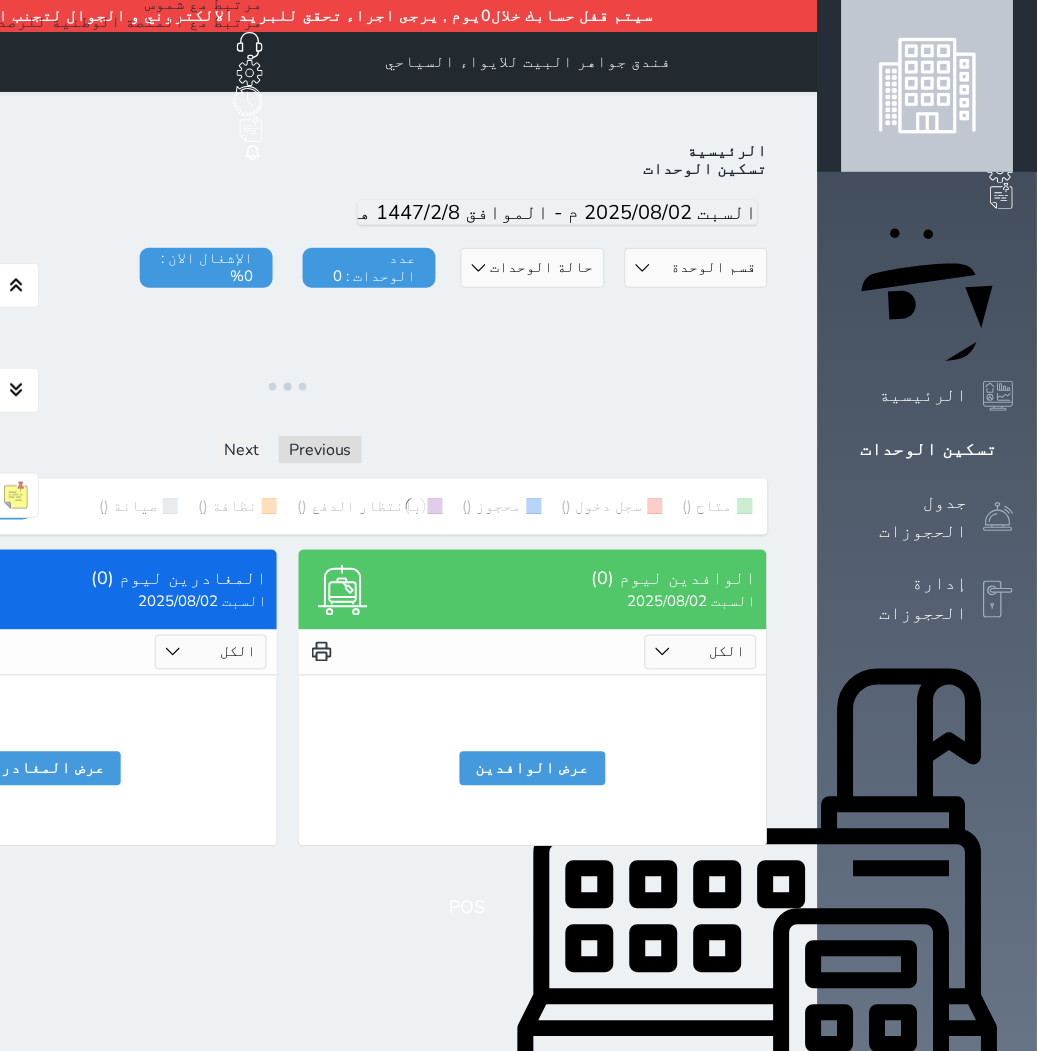 click on "حالة الوحدات متاح تحت التنظيف تحت الصيانة سجل دخول  لم يتم تسجيل الدخول" at bounding box center (532, 268) 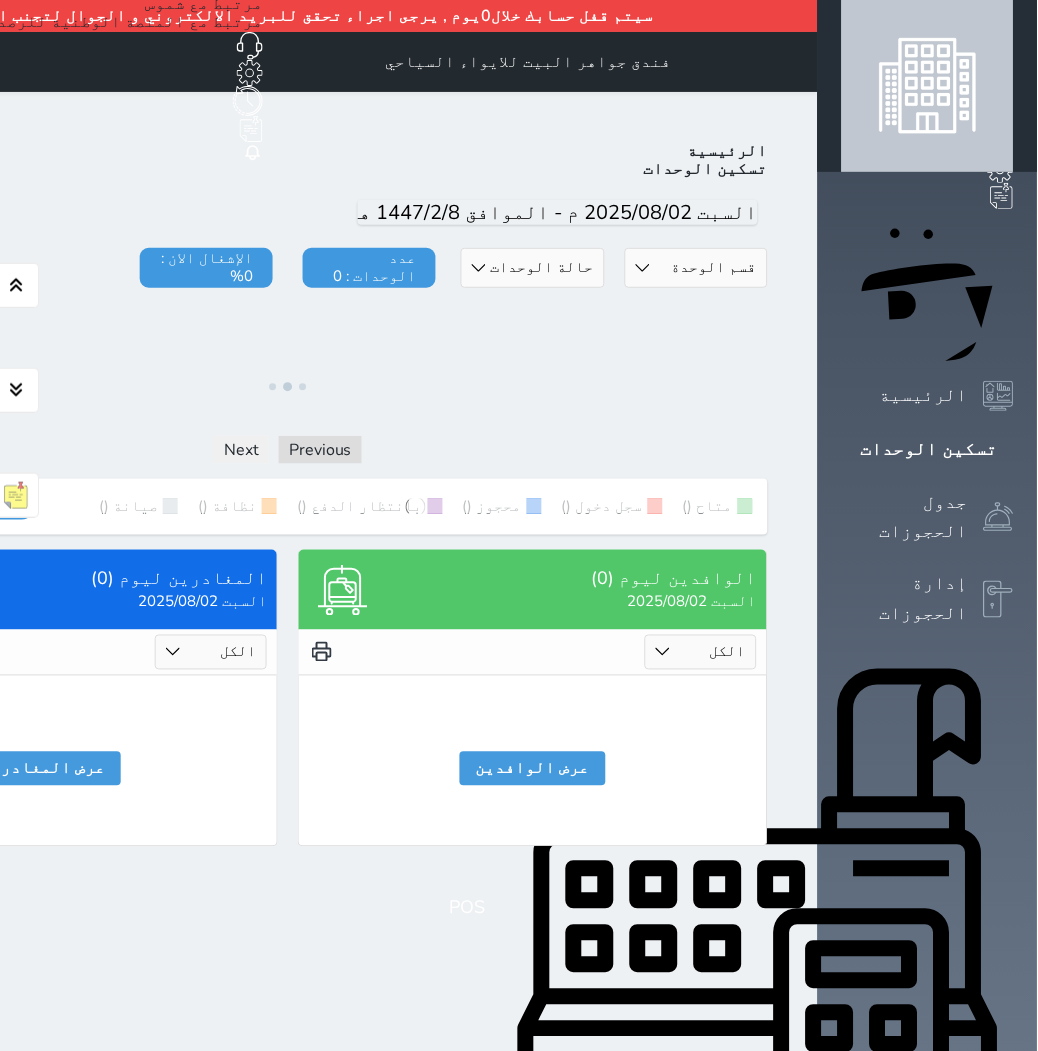 select on "2" 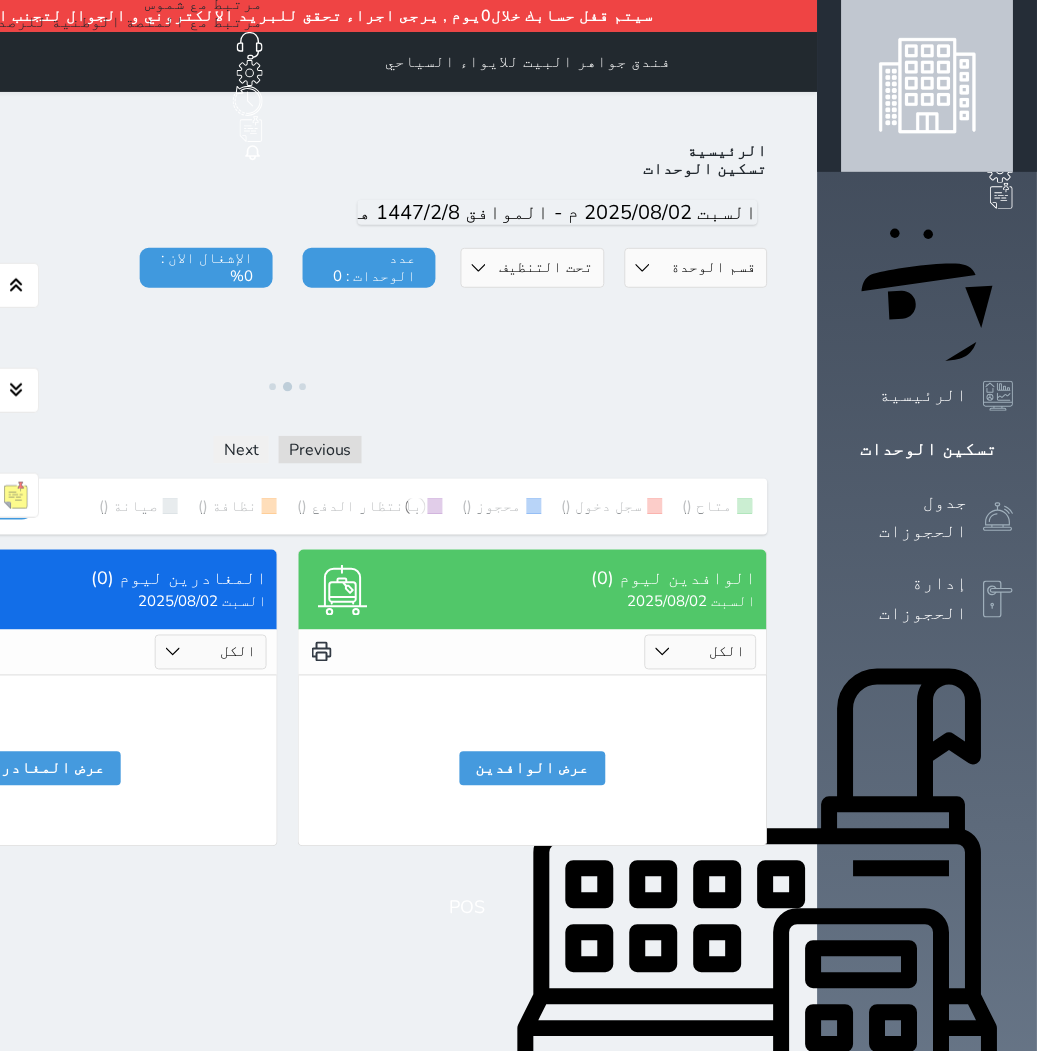 click on "حالة الوحدات متاح تحت التنظيف تحت الصيانة سجل دخول  لم يتم تسجيل الدخول" at bounding box center [532, 268] 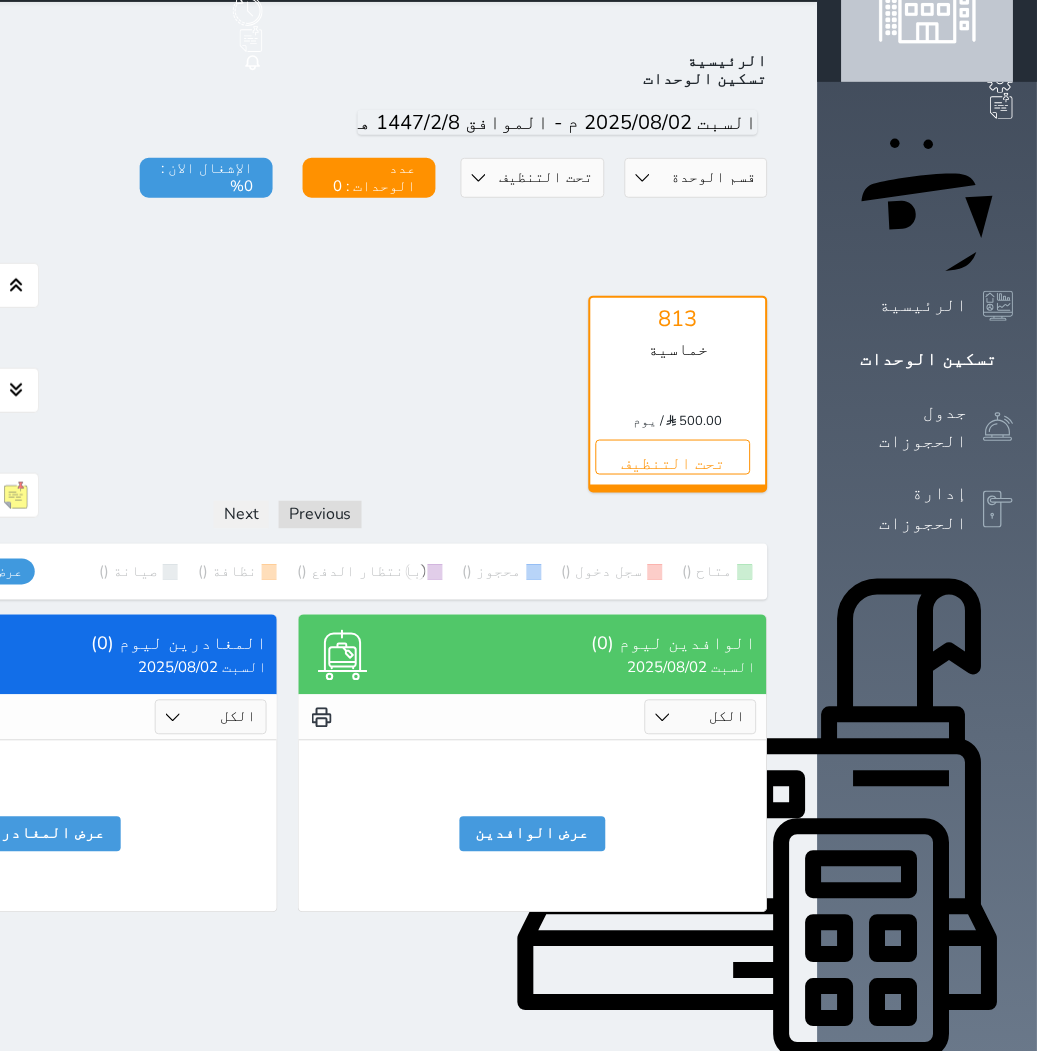 scroll, scrollTop: 110, scrollLeft: 0, axis: vertical 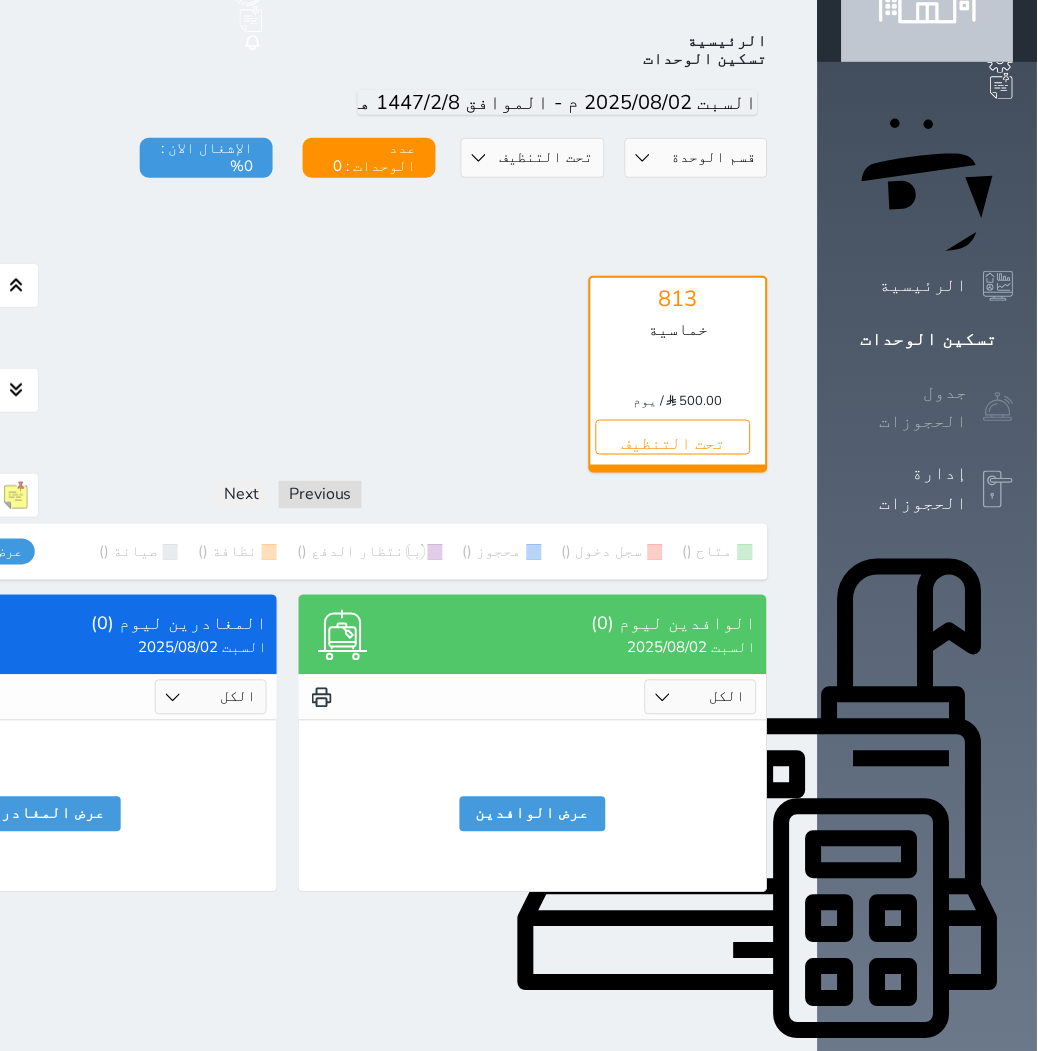 click 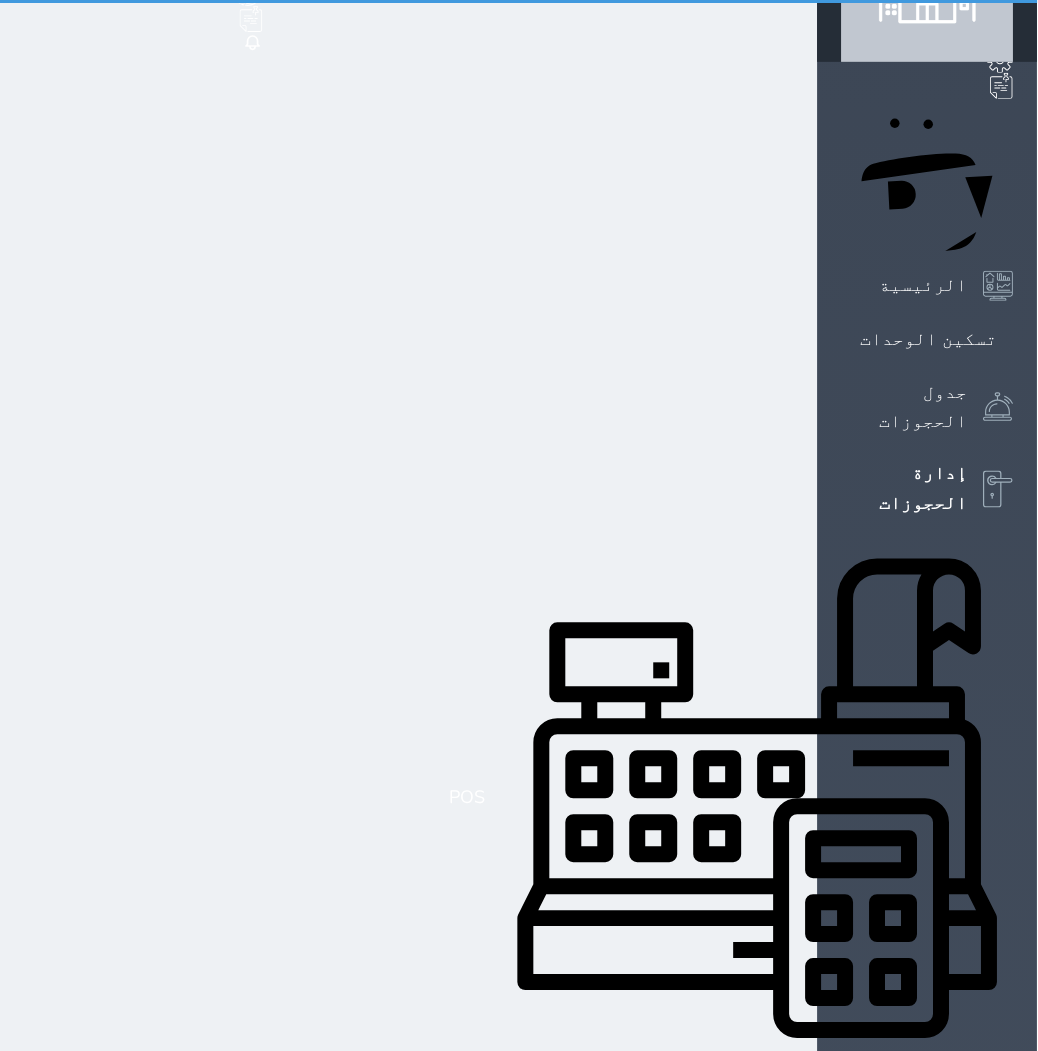 select on "open_all" 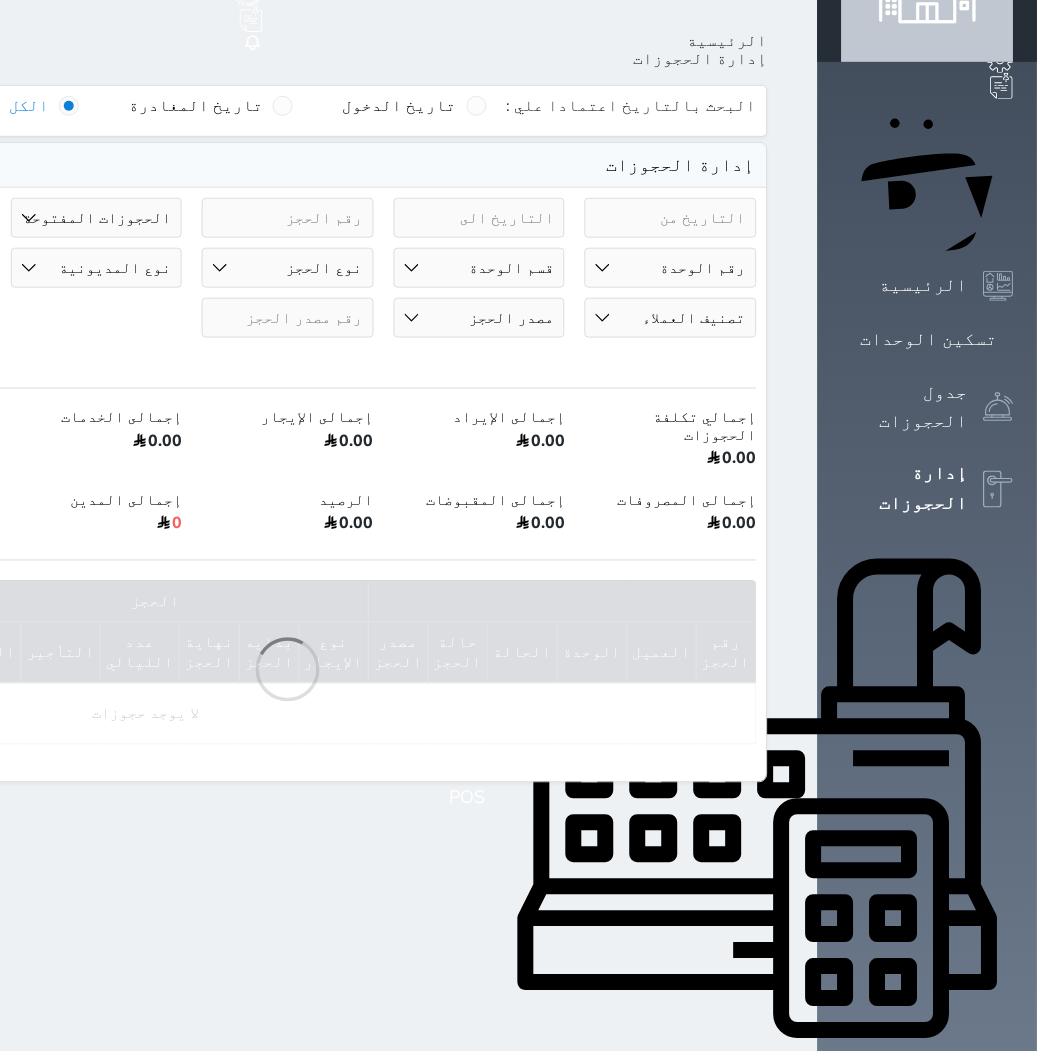 scroll, scrollTop: 0, scrollLeft: 0, axis: both 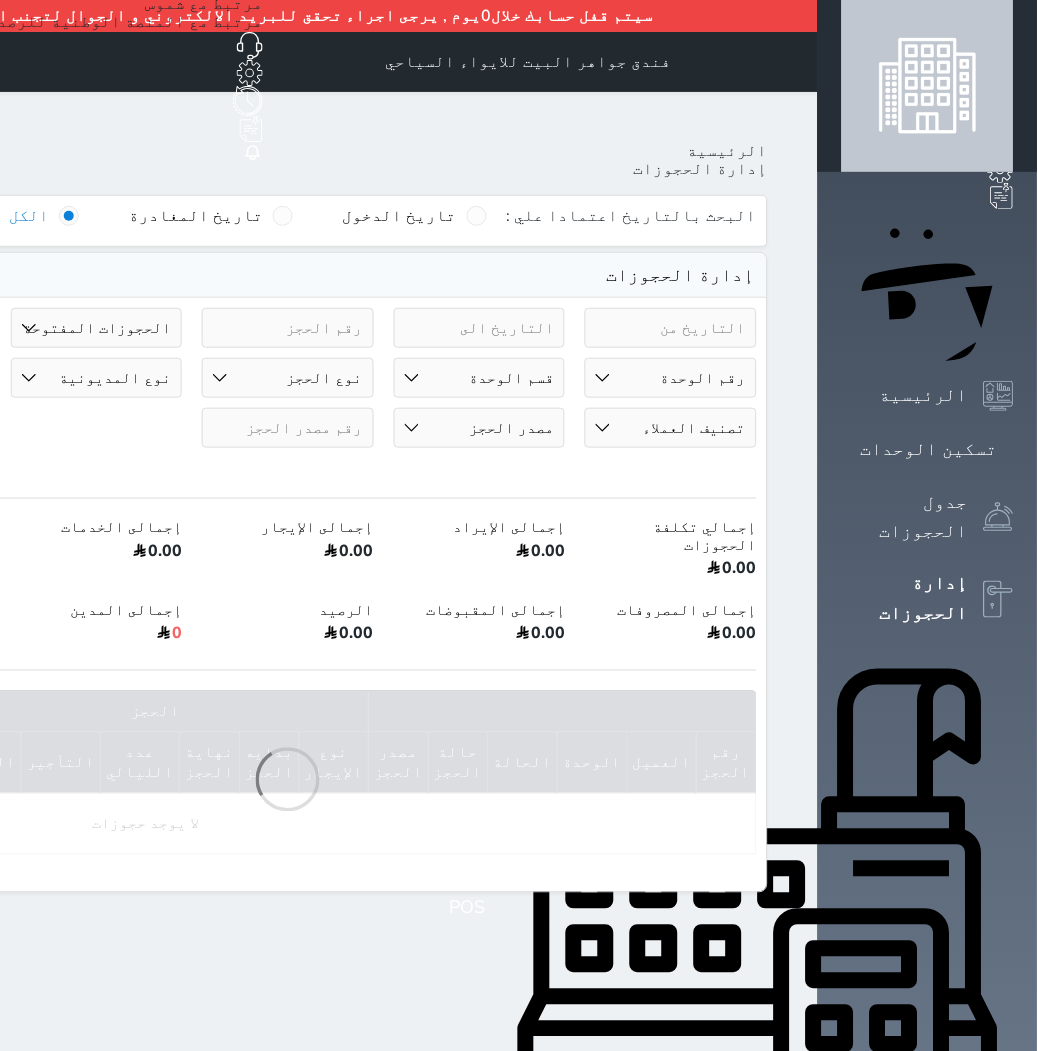 click on "رقم الوحدة
[NUMBER] - خماسية
[NUMBER] - خماسية
[NUMBER] - رباعية
[NUMBER] - ثلاثية
[NUMBER] - رباعية
[NUMBER] - خماسية
[NUMBER] - خماسية
[NUMBER] - خماسية
[NUMBER] - ثلاثية
[NUMBER] - خماسية
[NUMBER] - رباعية
[NUMBER] - ثلاثية
[NUMBER] - خماسية
[NUMBER] - خماسية
[NUMBER] - خماسية
[NUMBER] - ثلاثية
[NUMBER] - خماسية
[NUMBER] - رباعية
[NUMBER] - ثلاثية
[NUMBER] - رباعية" at bounding box center (671, 378) 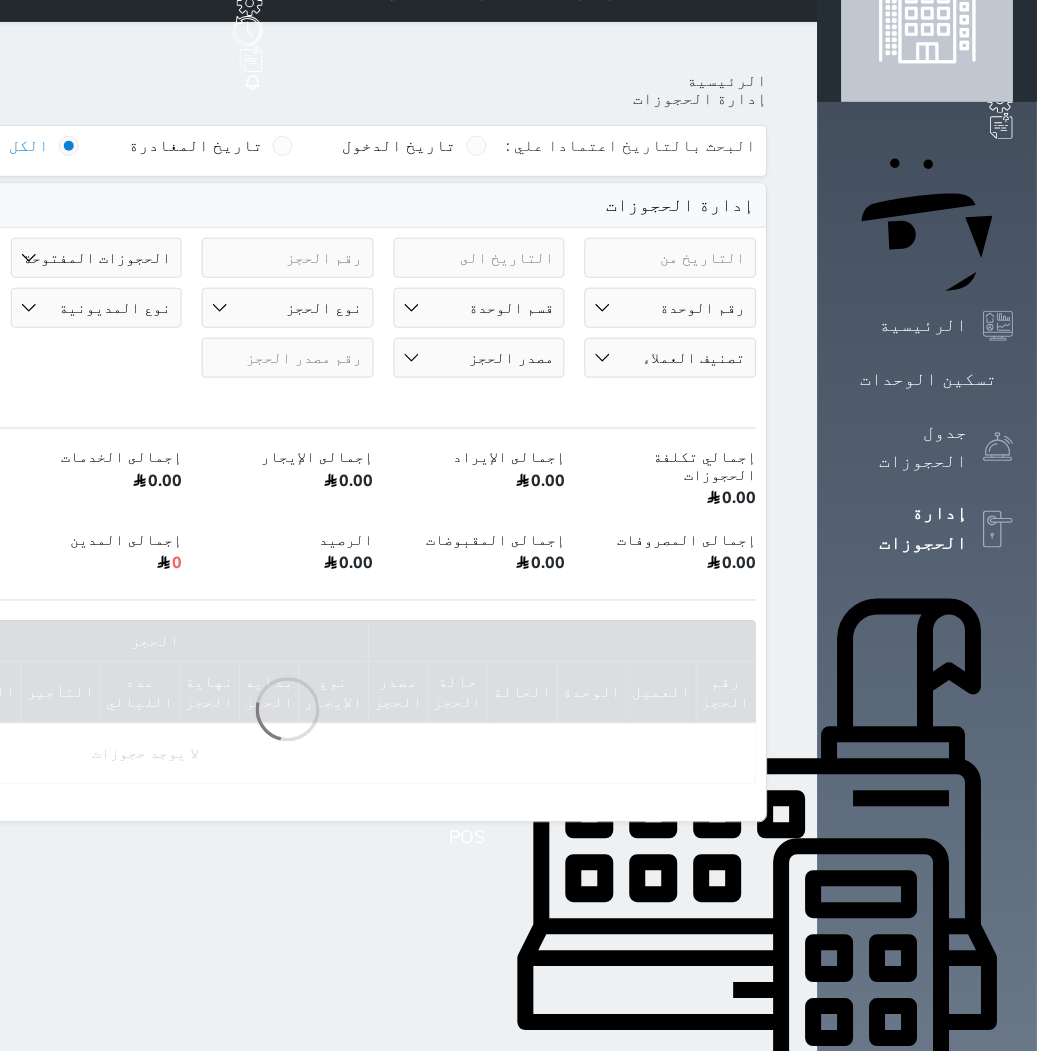 scroll, scrollTop: 207, scrollLeft: 0, axis: vertical 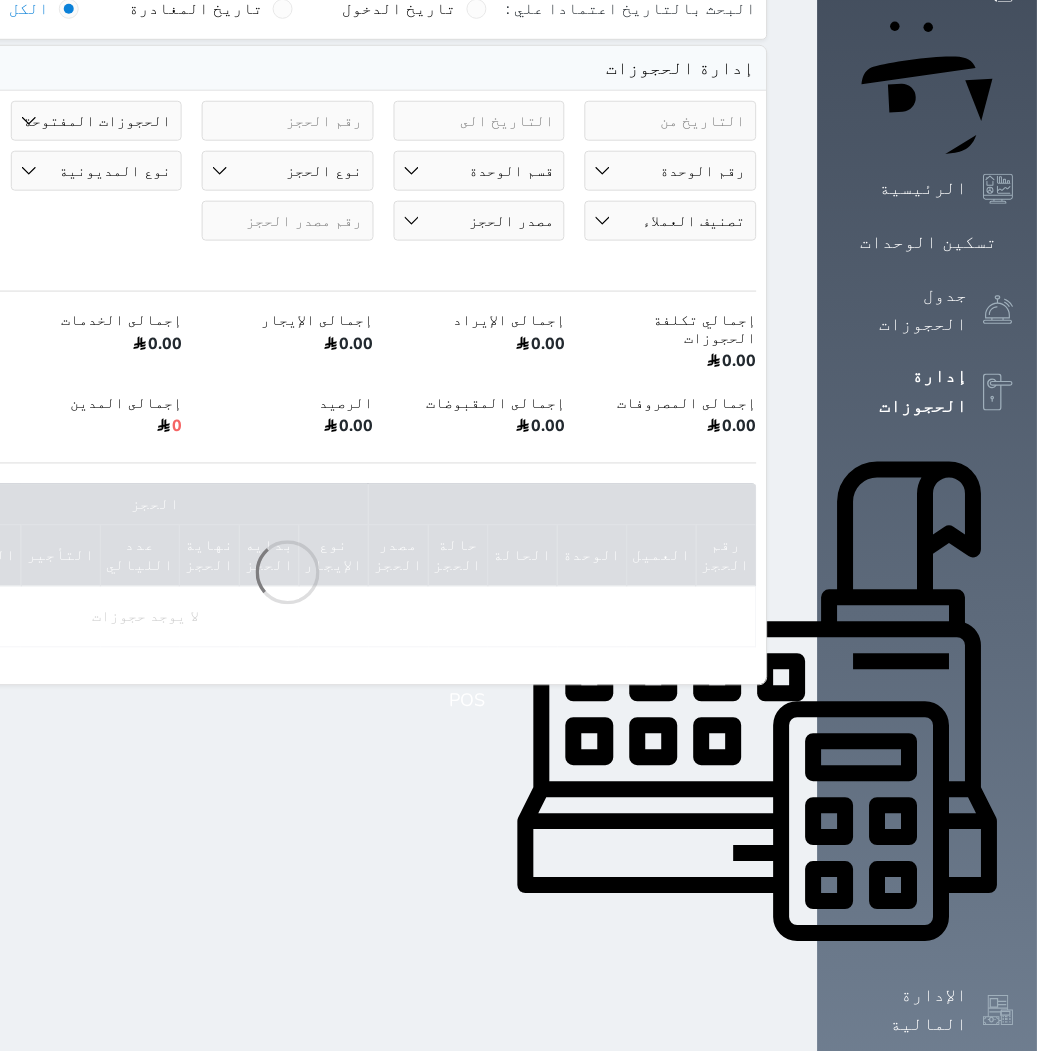 click on "رقم الوحدة
[NUMBER] - خماسية
[NUMBER] - خماسية
[NUMBER] - رباعية
[NUMBER] - ثلاثية
[NUMBER] - رباعية
[NUMBER] - خماسية
[NUMBER] - خماسية
[NUMBER] - خماسية
[NUMBER] - ثلاثية
[NUMBER] - خماسية
[NUMBER] - رباعية
[NUMBER] - ثلاثية
[NUMBER] - خماسية
[NUMBER] - خماسية
[NUMBER] - خماسية
[NUMBER] - ثلاثية
[NUMBER] - خماسية
[NUMBER] - رباعية
[NUMBER] - ثلاثية
[NUMBER] - رباعية" at bounding box center [671, 171] 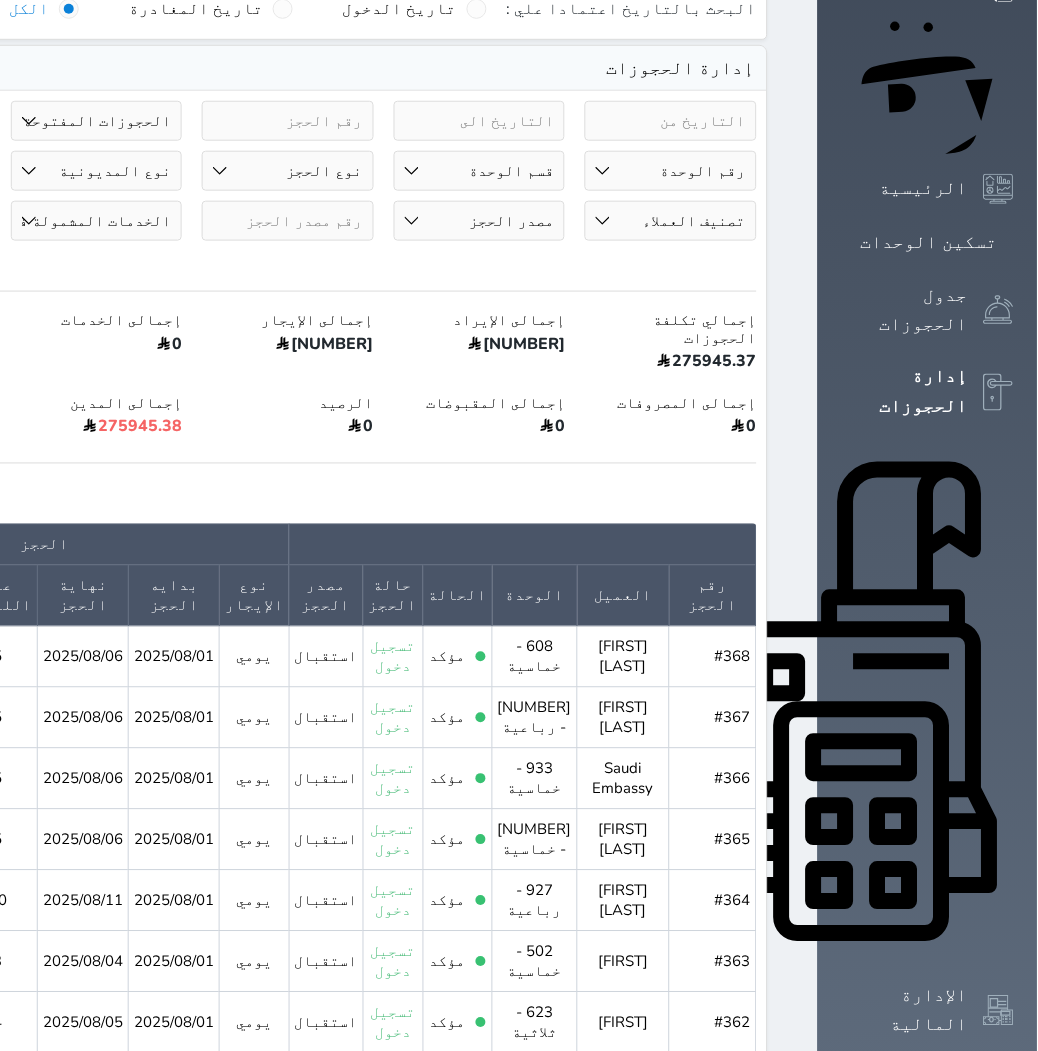 select on "83881" 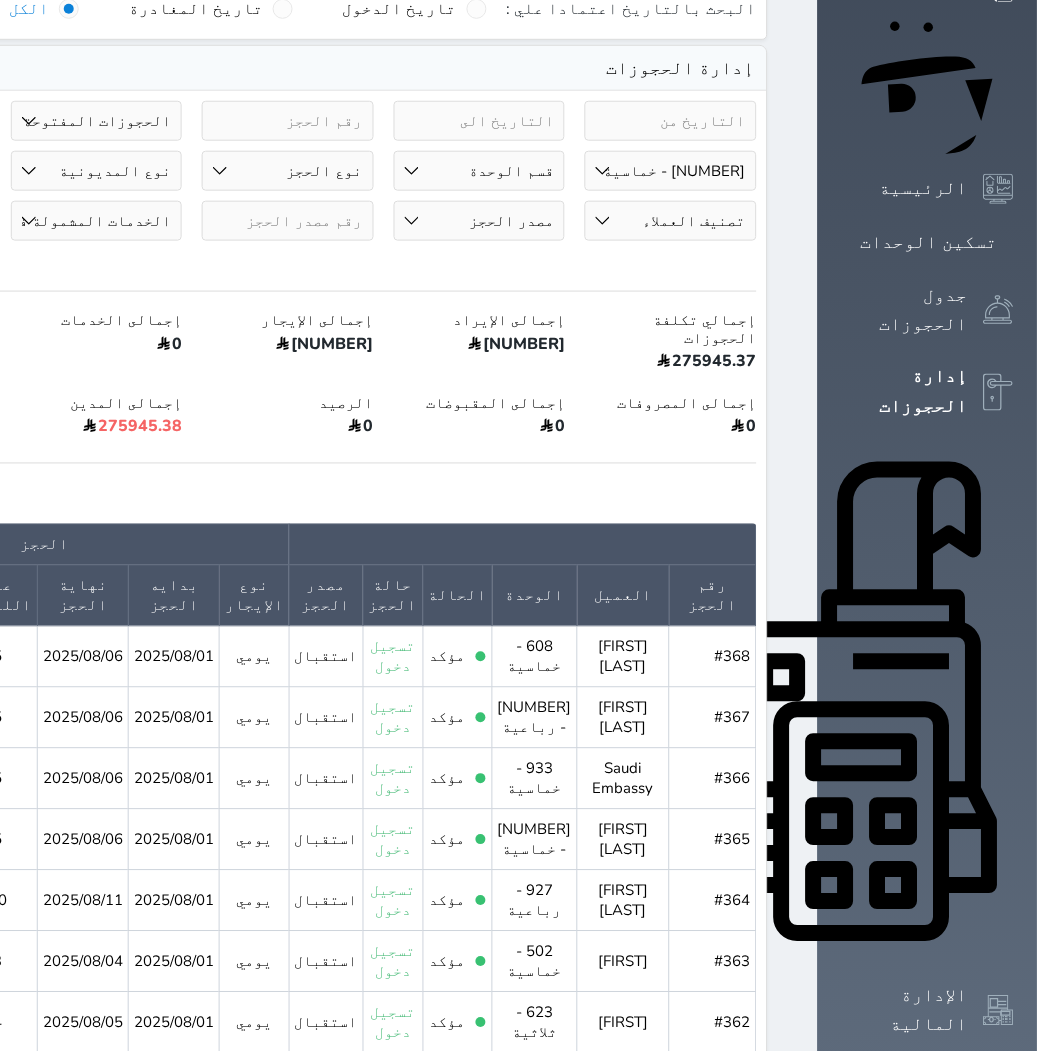 click on "رقم الوحدة
[NUMBER] - خماسية
[NUMBER] - خماسية
[NUMBER] - رباعية
[NUMBER] - ثلاثية
[NUMBER] - رباعية
[NUMBER] - خماسية
[NUMBER] - خماسية
[NUMBER] - خماسية
[NUMBER] - ثلاثية
[NUMBER] - خماسية
[NUMBER] - رباعية
[NUMBER] - ثلاثية
[NUMBER] - خماسية
[NUMBER] - خماسية
[NUMBER] - خماسية
[NUMBER] - ثلاثية
[NUMBER] - خماسية
[NUMBER] - رباعية
[NUMBER] - ثلاثية
[NUMBER] - رباعية" at bounding box center (671, 171) 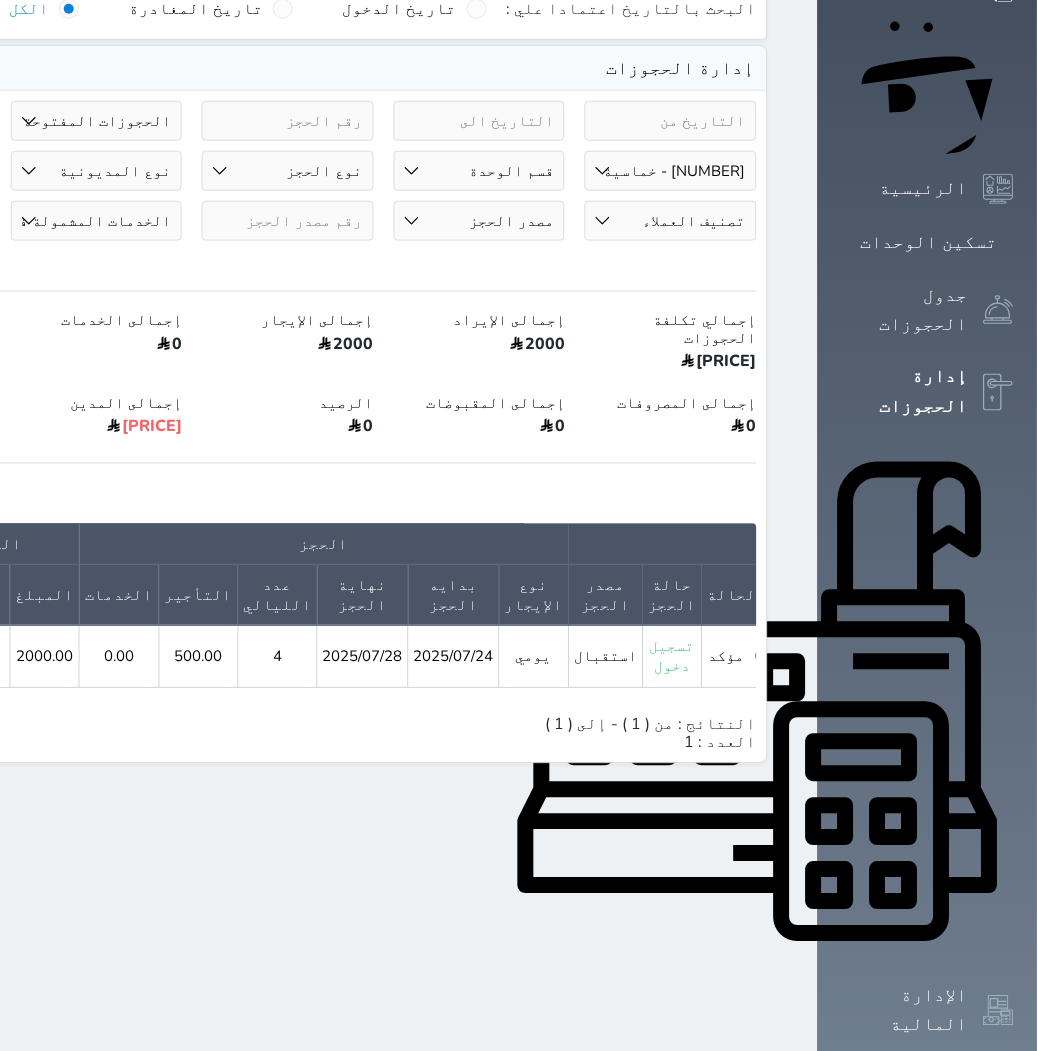 scroll, scrollTop: 0, scrollLeft: -343, axis: horizontal 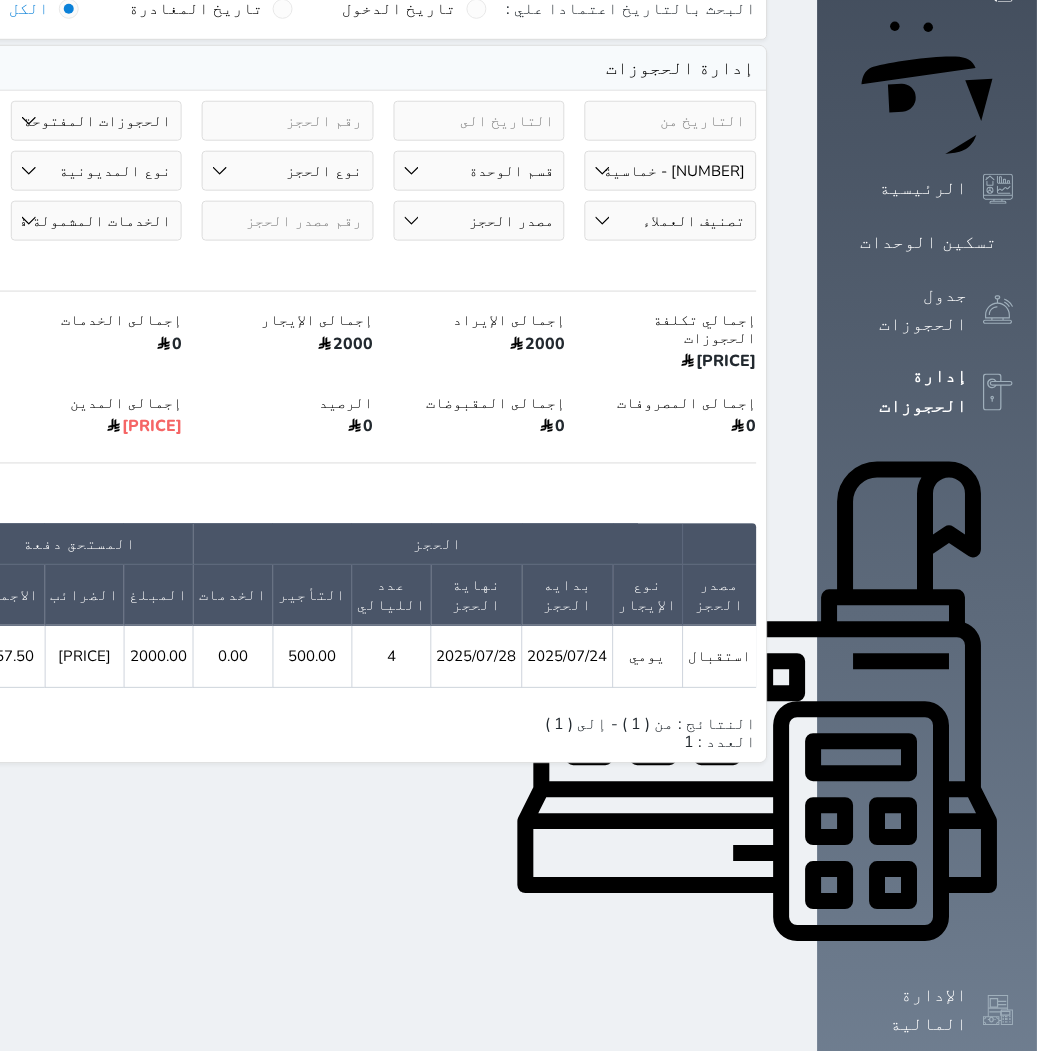 click 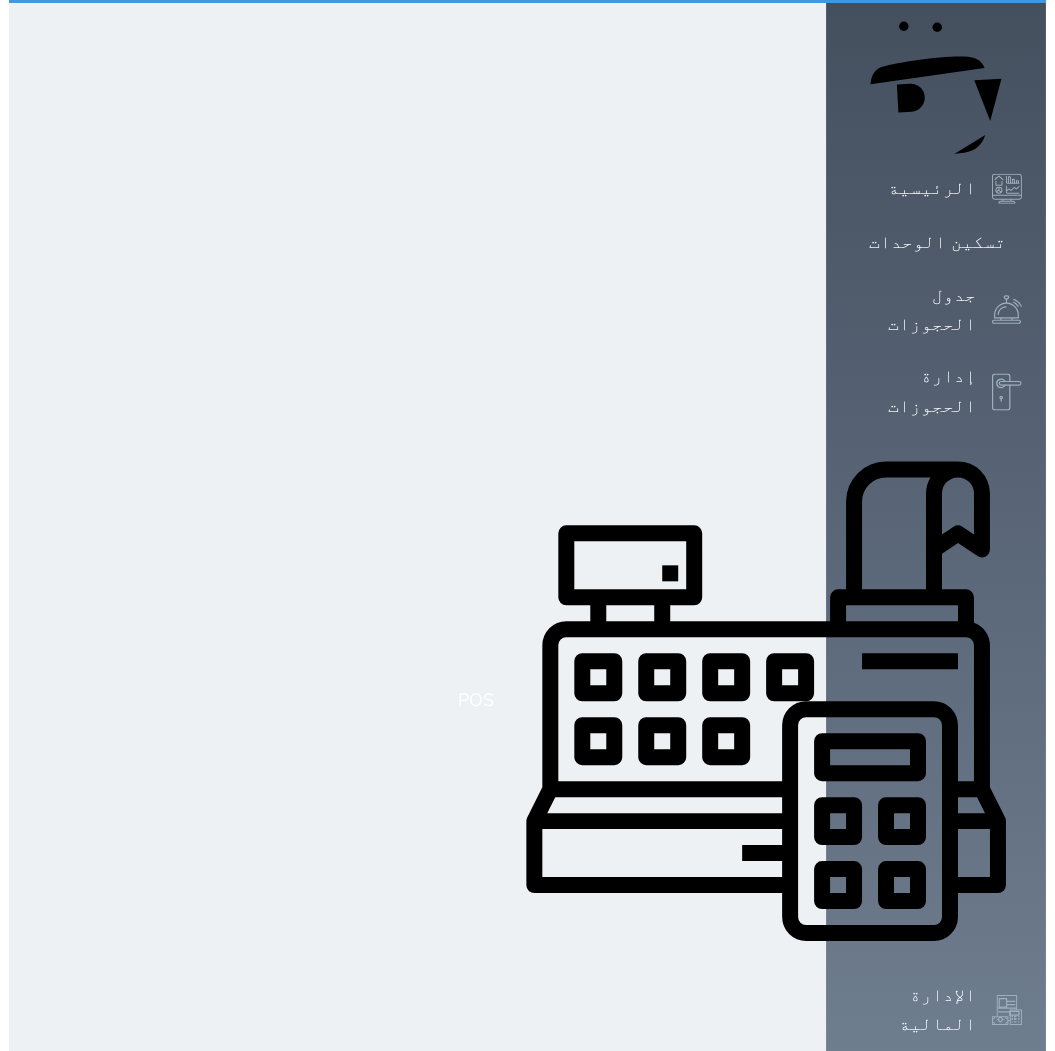 scroll, scrollTop: 0, scrollLeft: 0, axis: both 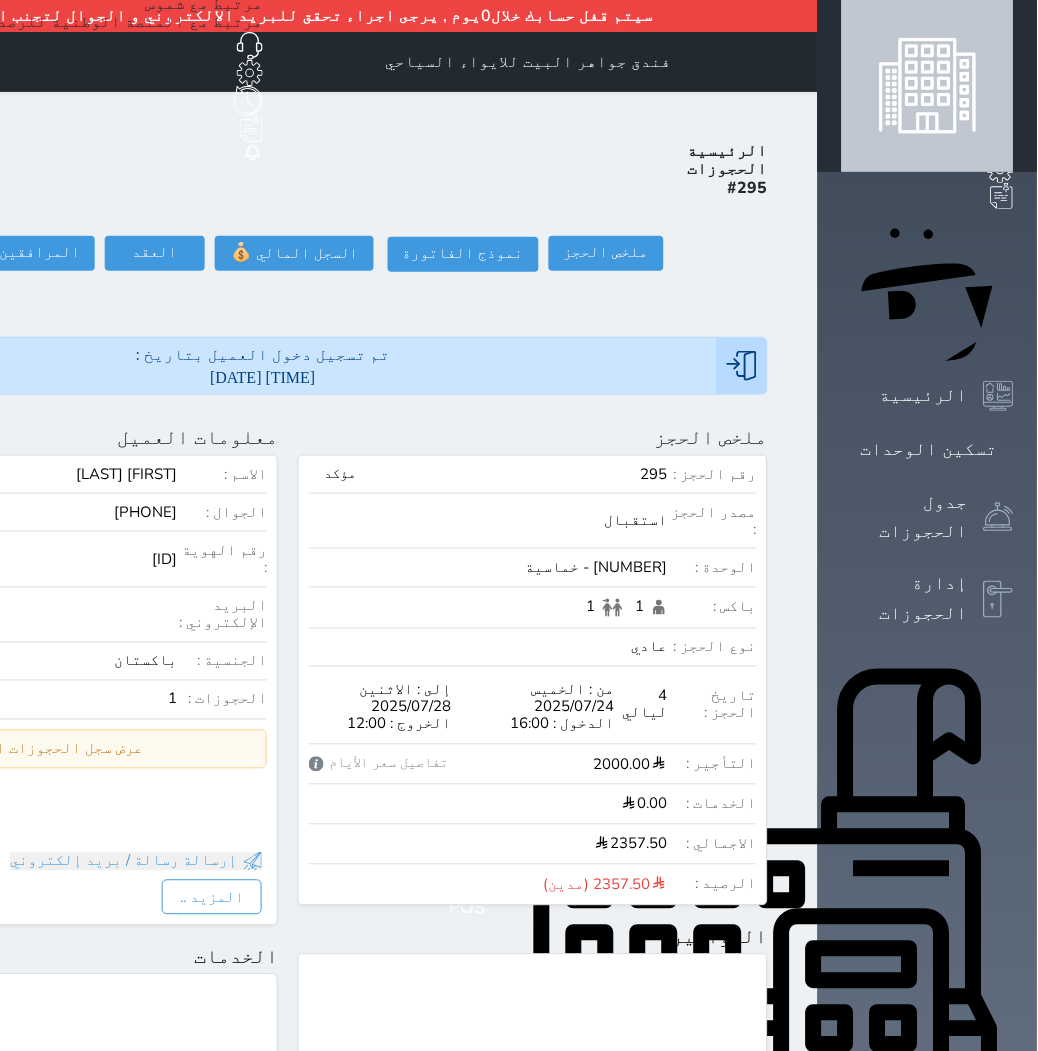 click on "تسجيل مغادرة" at bounding box center [-116, 253] 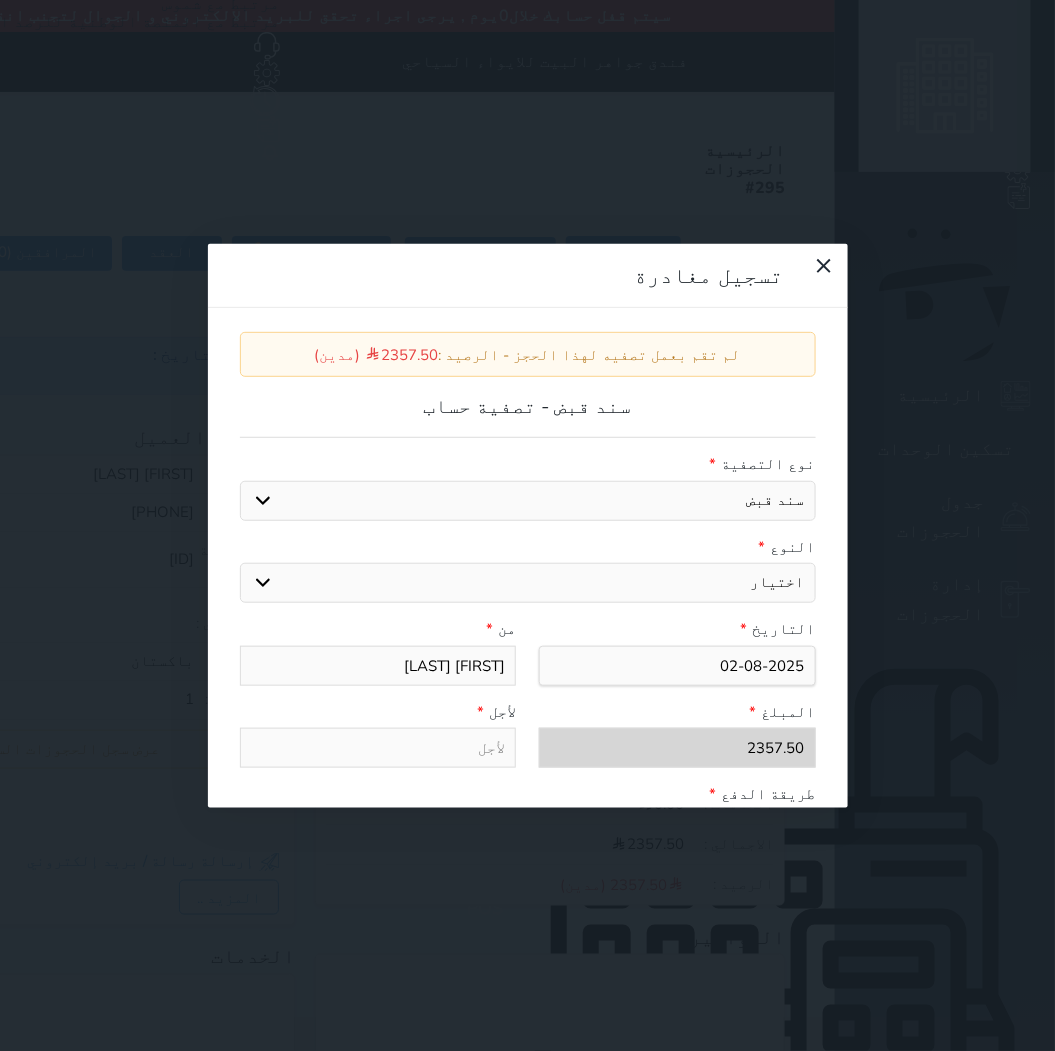 drag, startPoint x: 318, startPoint y: 336, endPoint x: 351, endPoint y: 371, distance: 48.104053 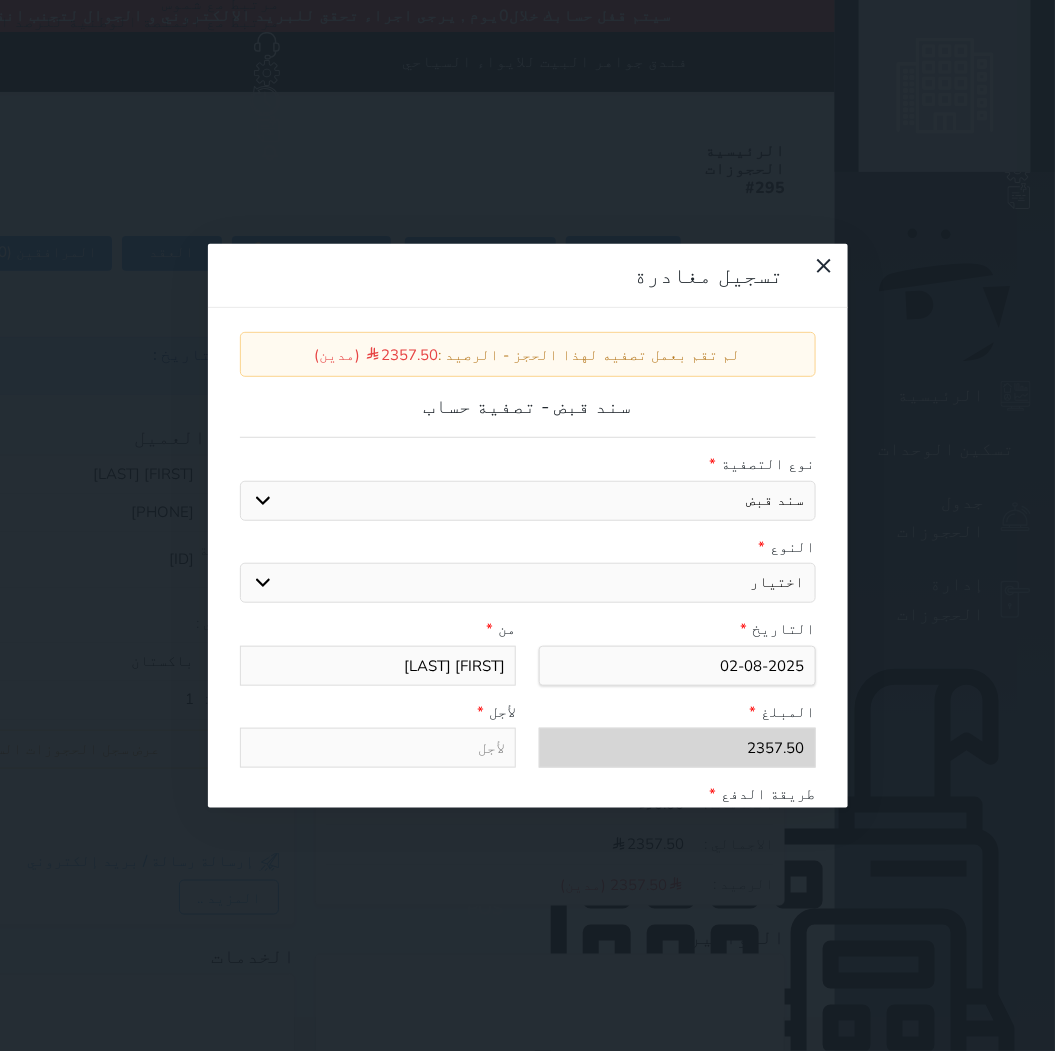 click on "نوع التصفية *    سند قبض    كمبيالة     النوع *    اختيار   مقبوضات عامة
قيمة إيجار
فواتير
عربون
لا ينطبق
آخر
مغسلة
واي فاي - الإنترنت
مواقف السيارات
طعام
الأغذية والمشروبات
مشروبات
المشروبات الباردة
المشروبات الساخنة
الإفطار
غداء
عشاء
مخبز و كعك
حمام سباحة
الصالة الرياضية
سبا و خدمات الجمال
اختيار وإسقاط (خدمات النقل)
ميني بار
كابل - تلفزيون
سرير إضافي
التاريخ" at bounding box center (528, 709) 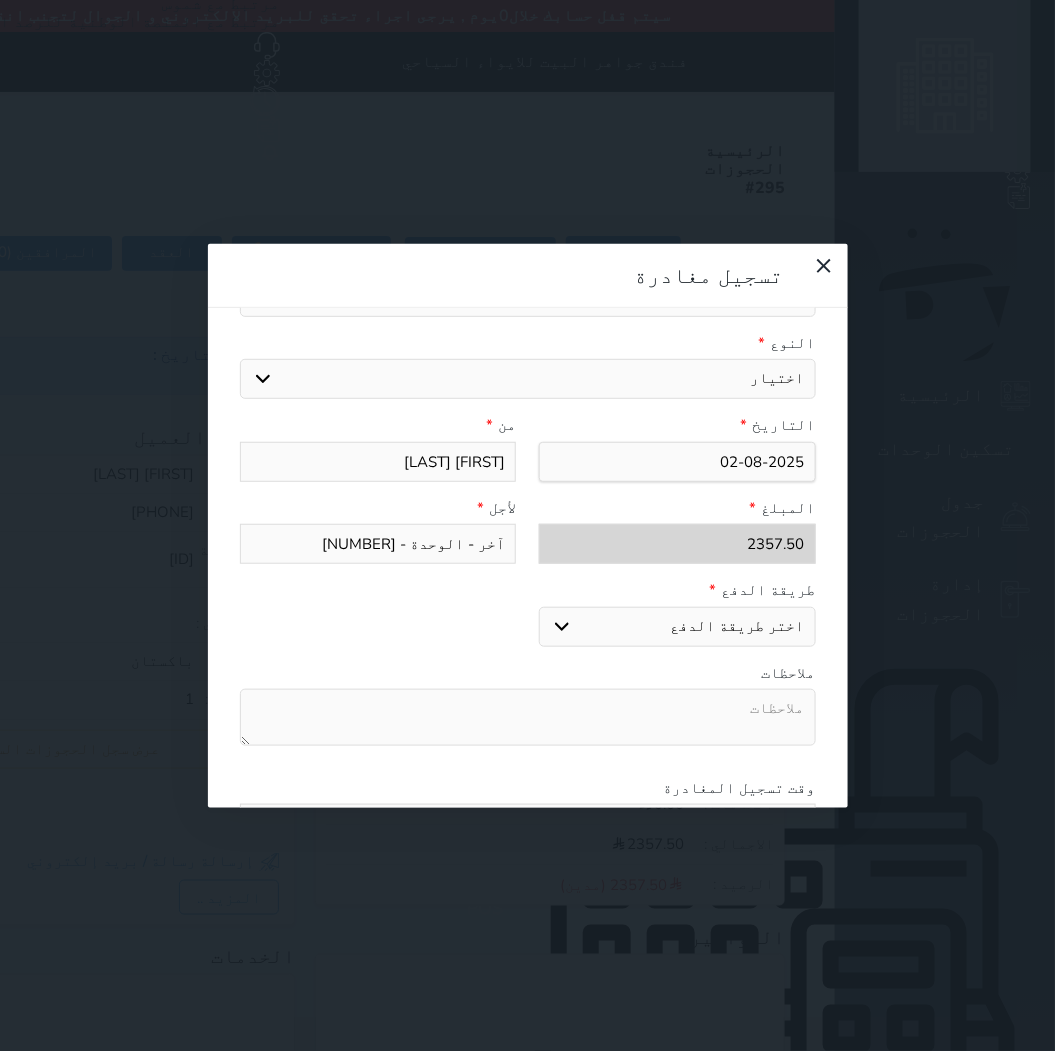 scroll, scrollTop: 222, scrollLeft: 0, axis: vertical 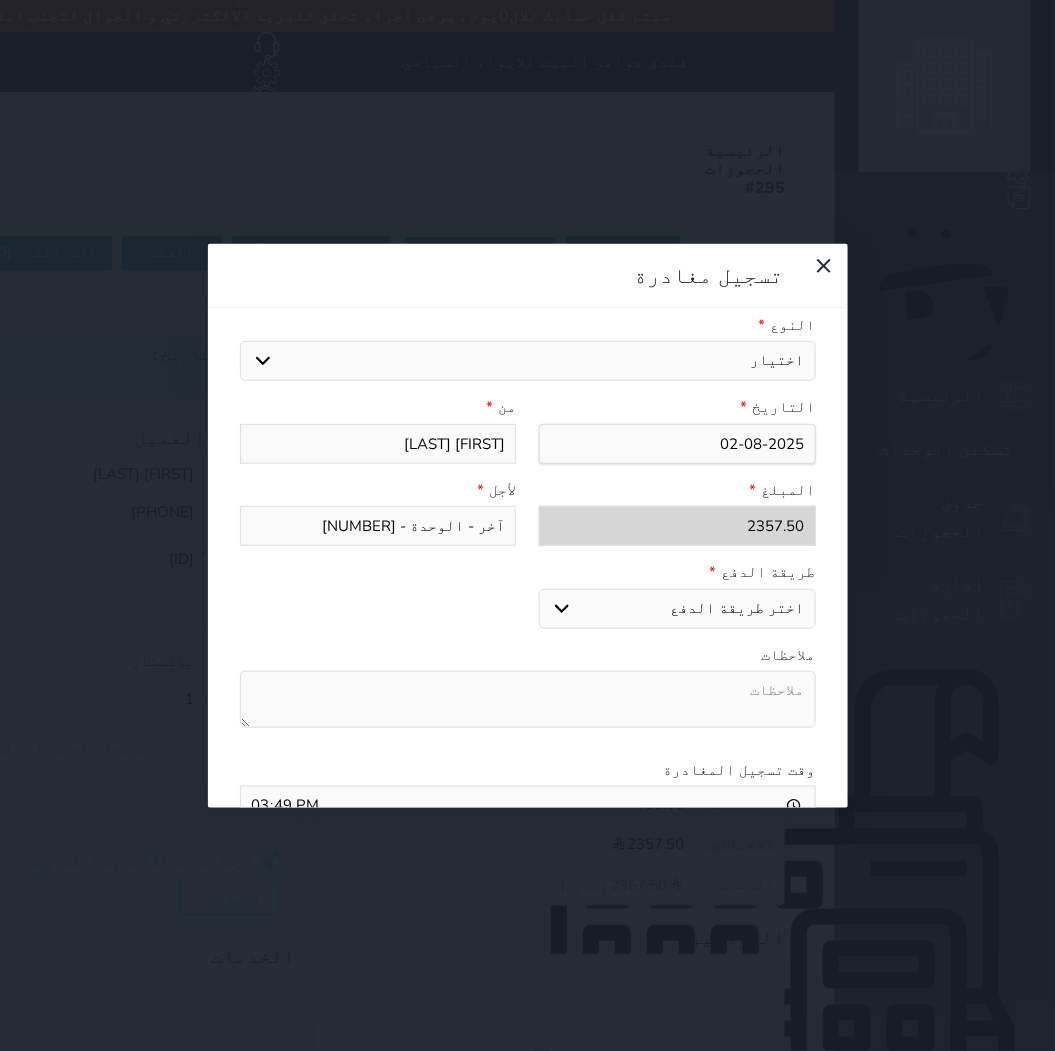 click on "اختر طريقة الدفع   دفع نقدى   تحويل بنكى   مدى   بطاقة ائتمان" at bounding box center (677, 609) 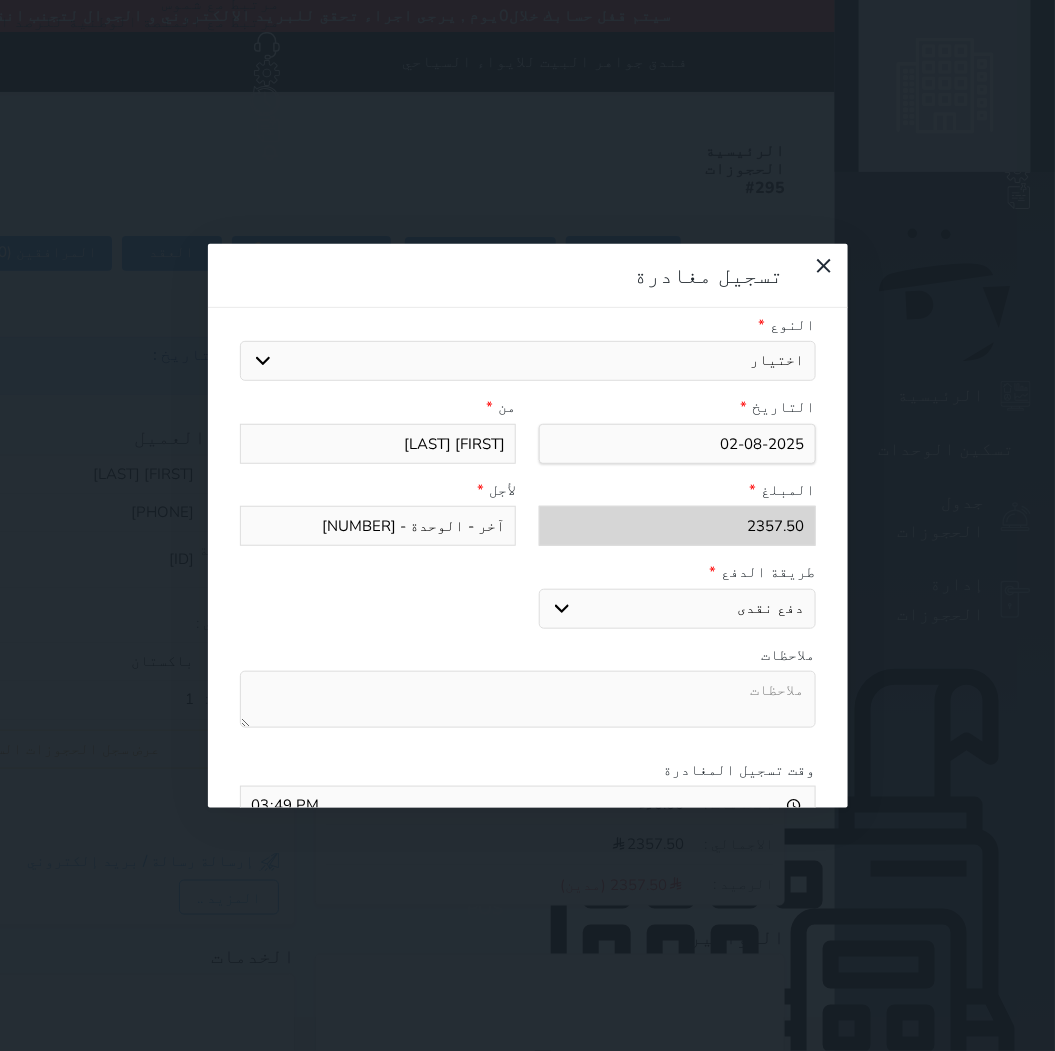 click on "اختر طريقة الدفع   دفع نقدى   تحويل بنكى   مدى   بطاقة ائتمان" at bounding box center [677, 609] 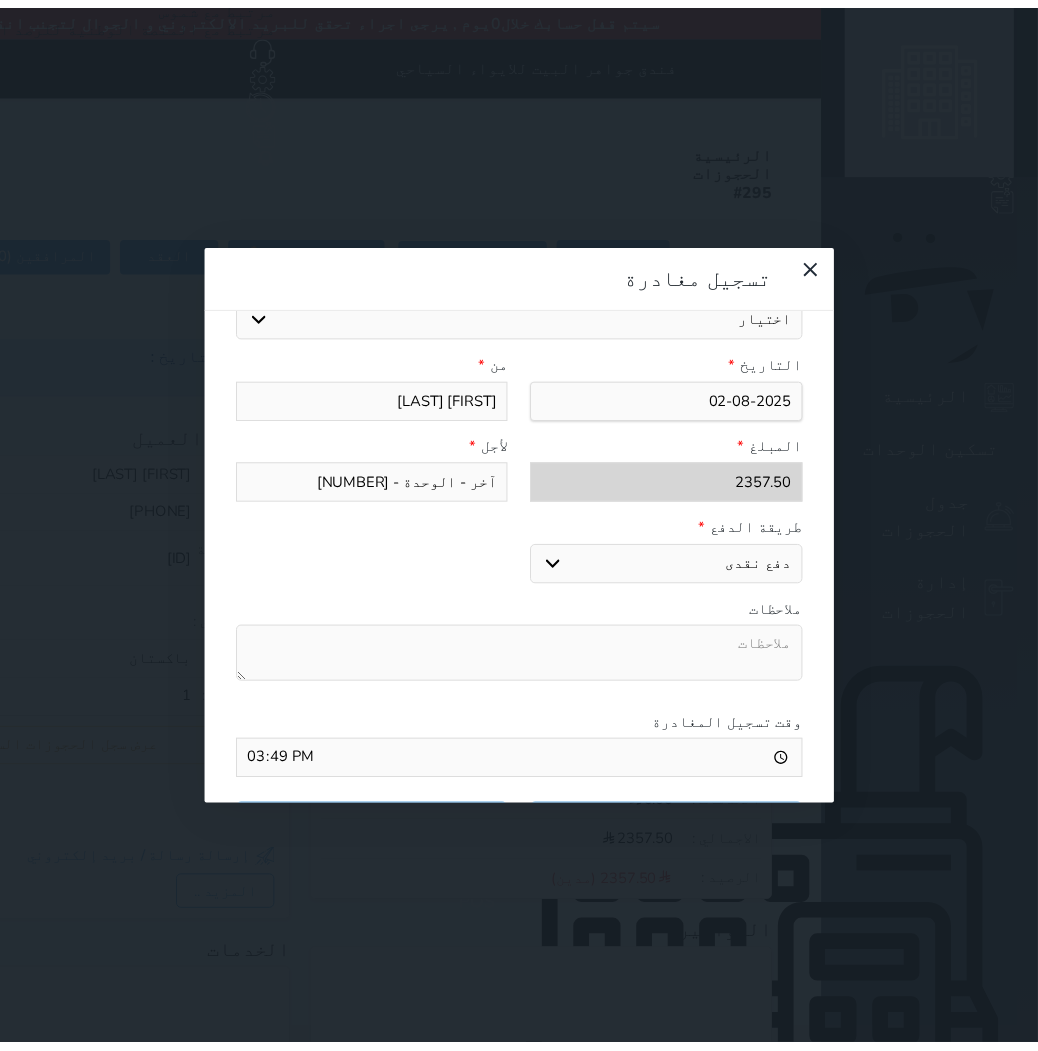 scroll, scrollTop: 311, scrollLeft: 0, axis: vertical 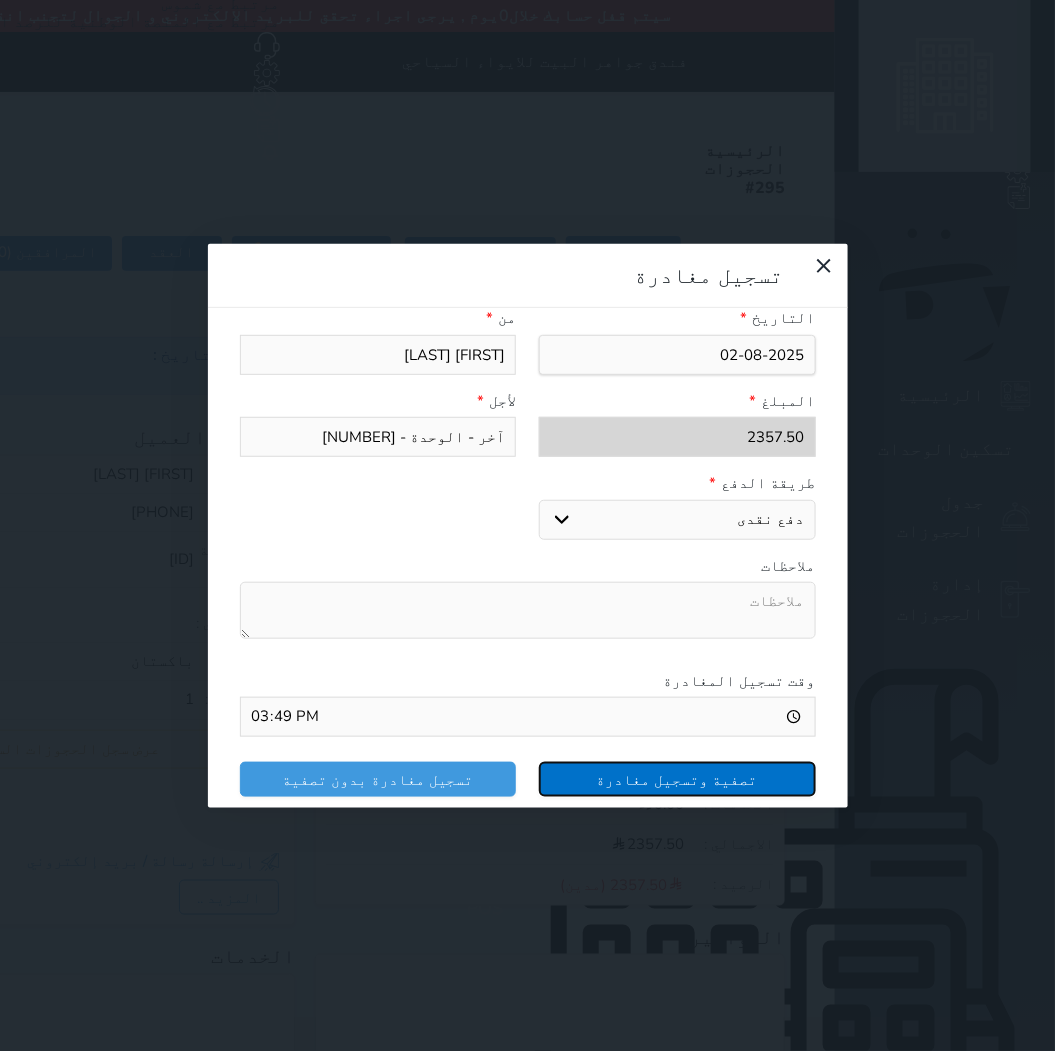 click on "تصفية وتسجيل مغادرة" at bounding box center (677, 779) 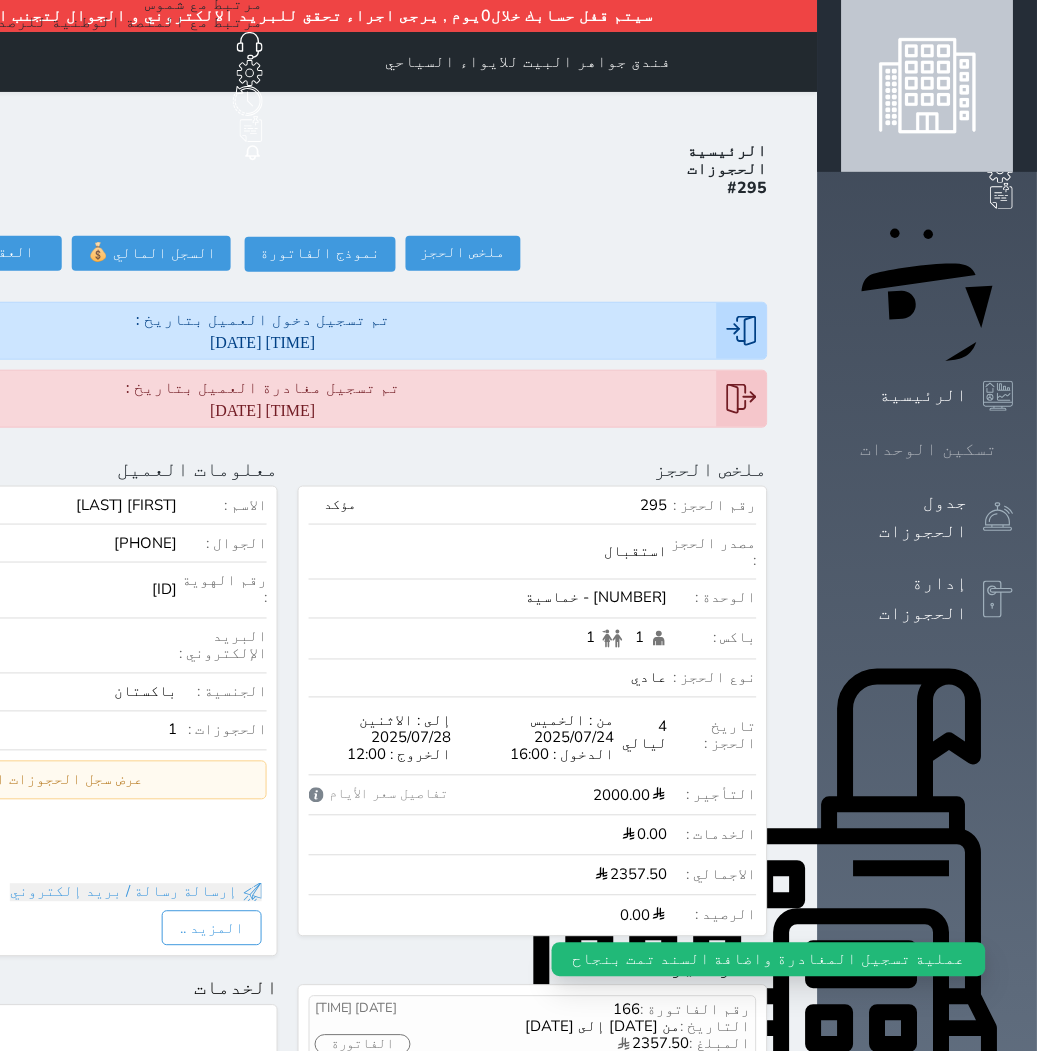 click on "تسكين الوحدات" at bounding box center [929, 449] 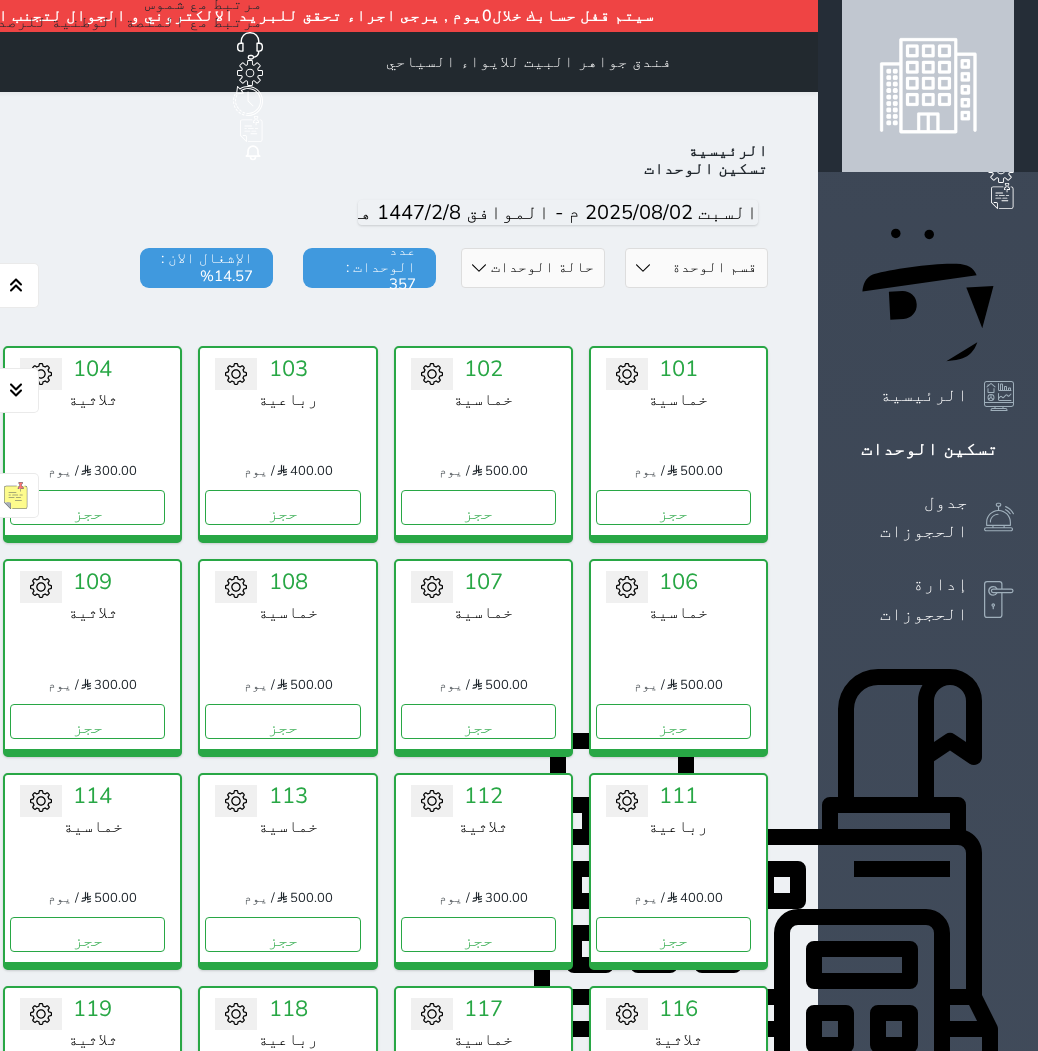 scroll, scrollTop: 0, scrollLeft: 0, axis: both 